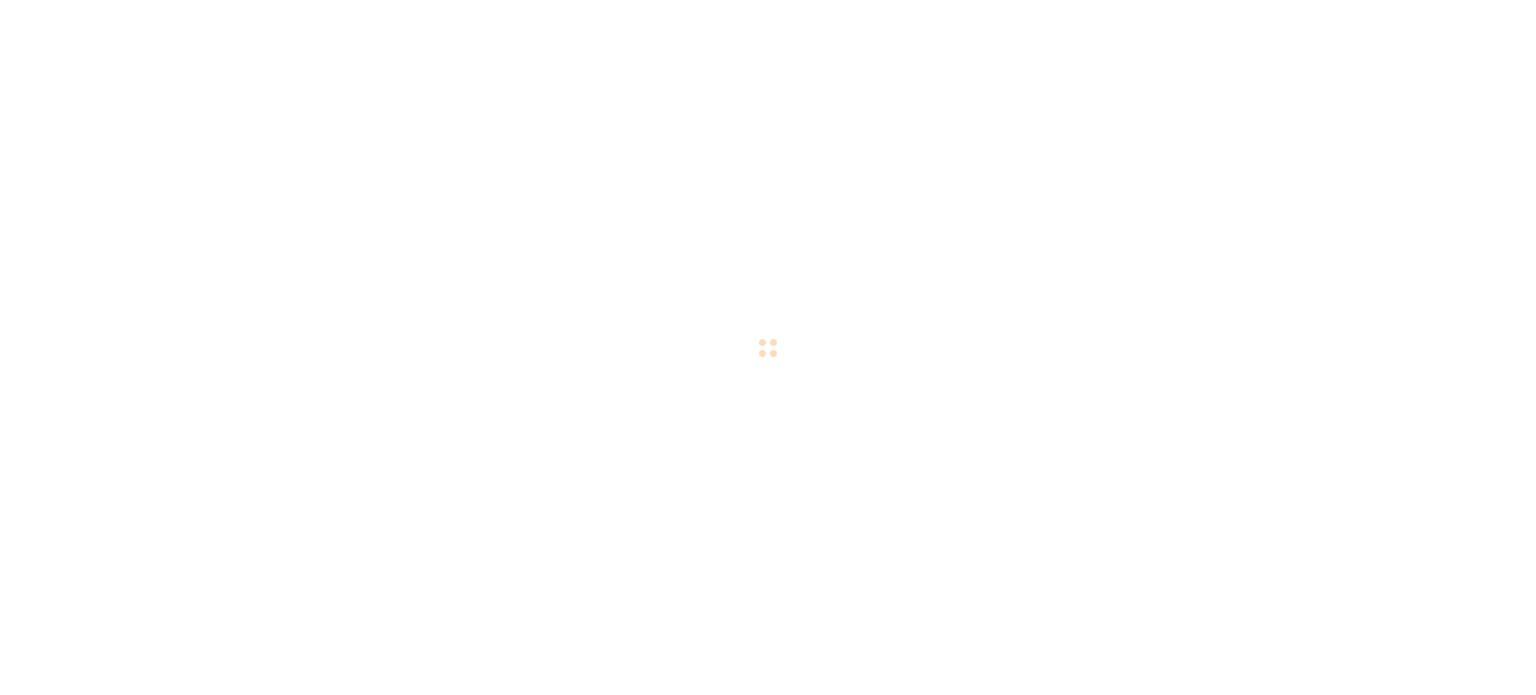 scroll, scrollTop: 0, scrollLeft: 0, axis: both 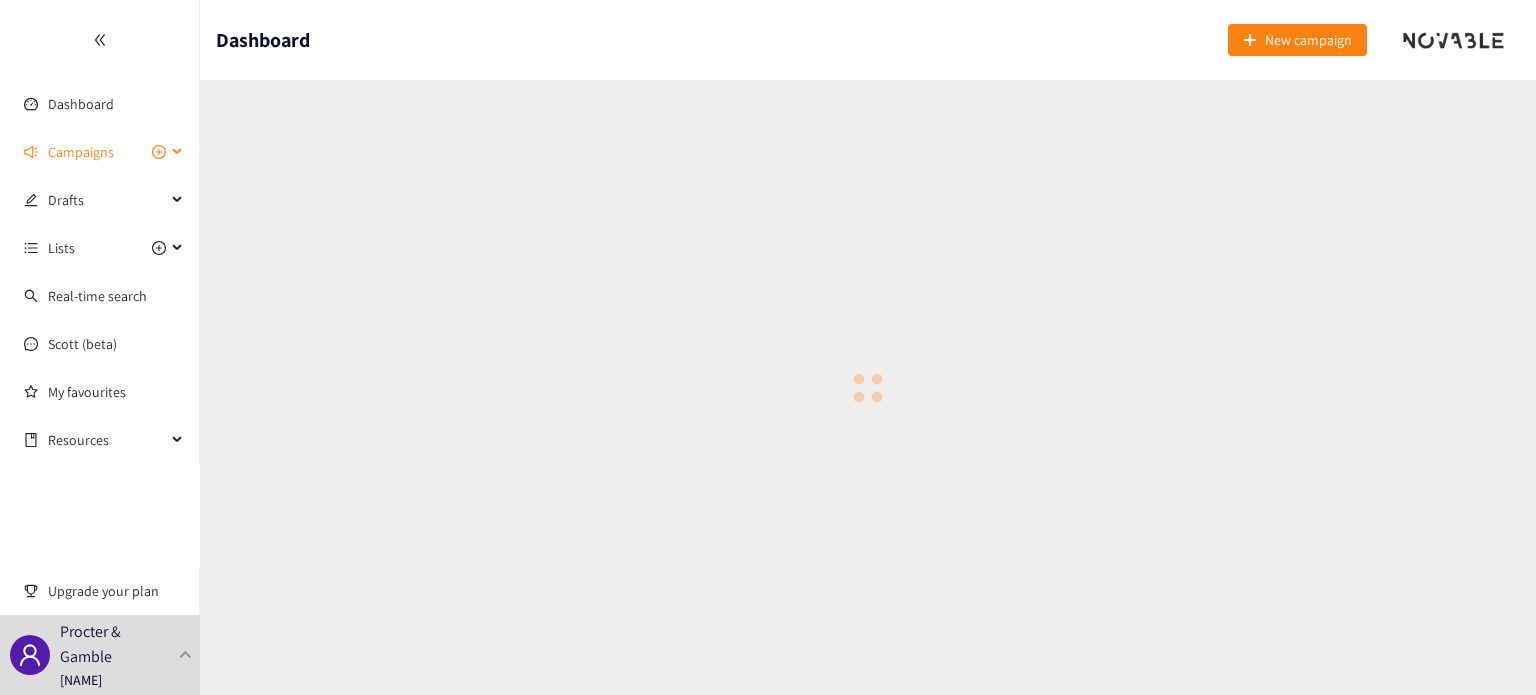 click on "Campaigns" at bounding box center [81, 152] 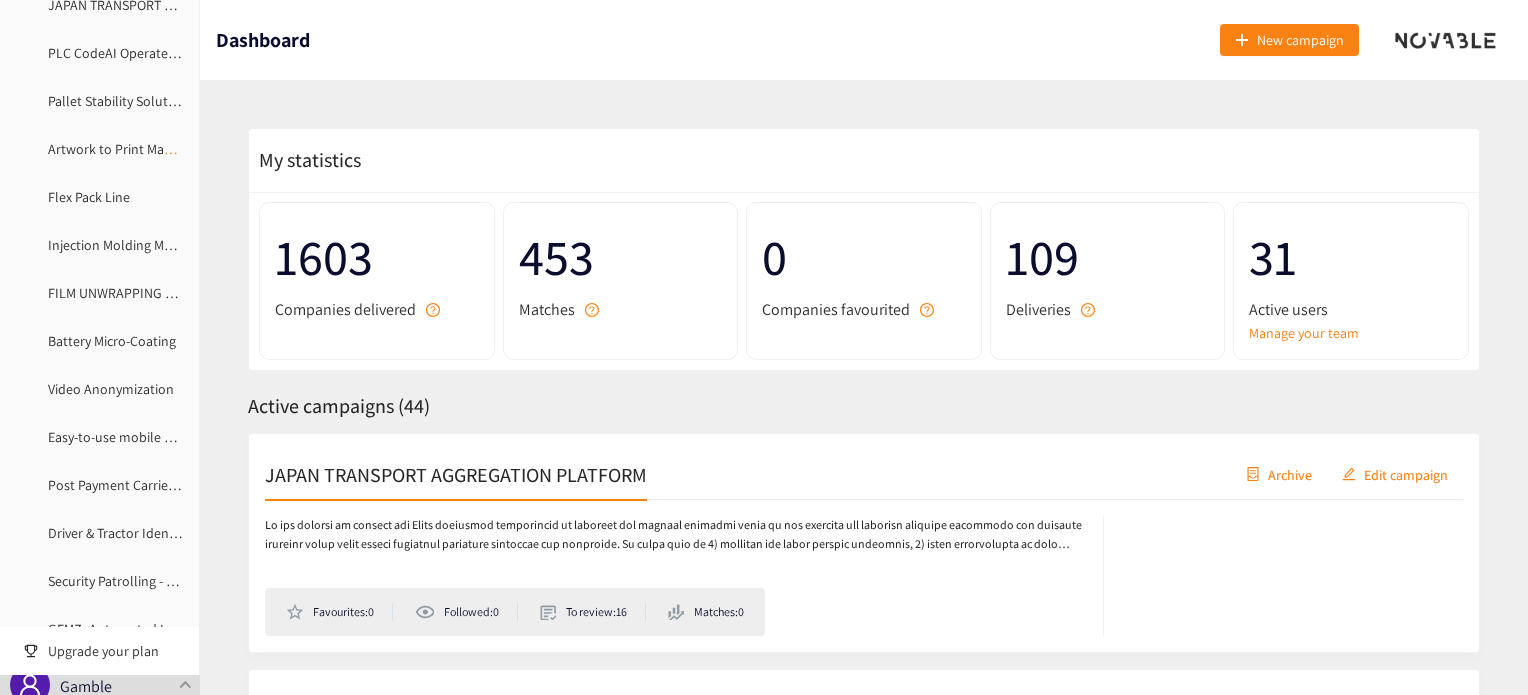 scroll, scrollTop: 200, scrollLeft: 0, axis: vertical 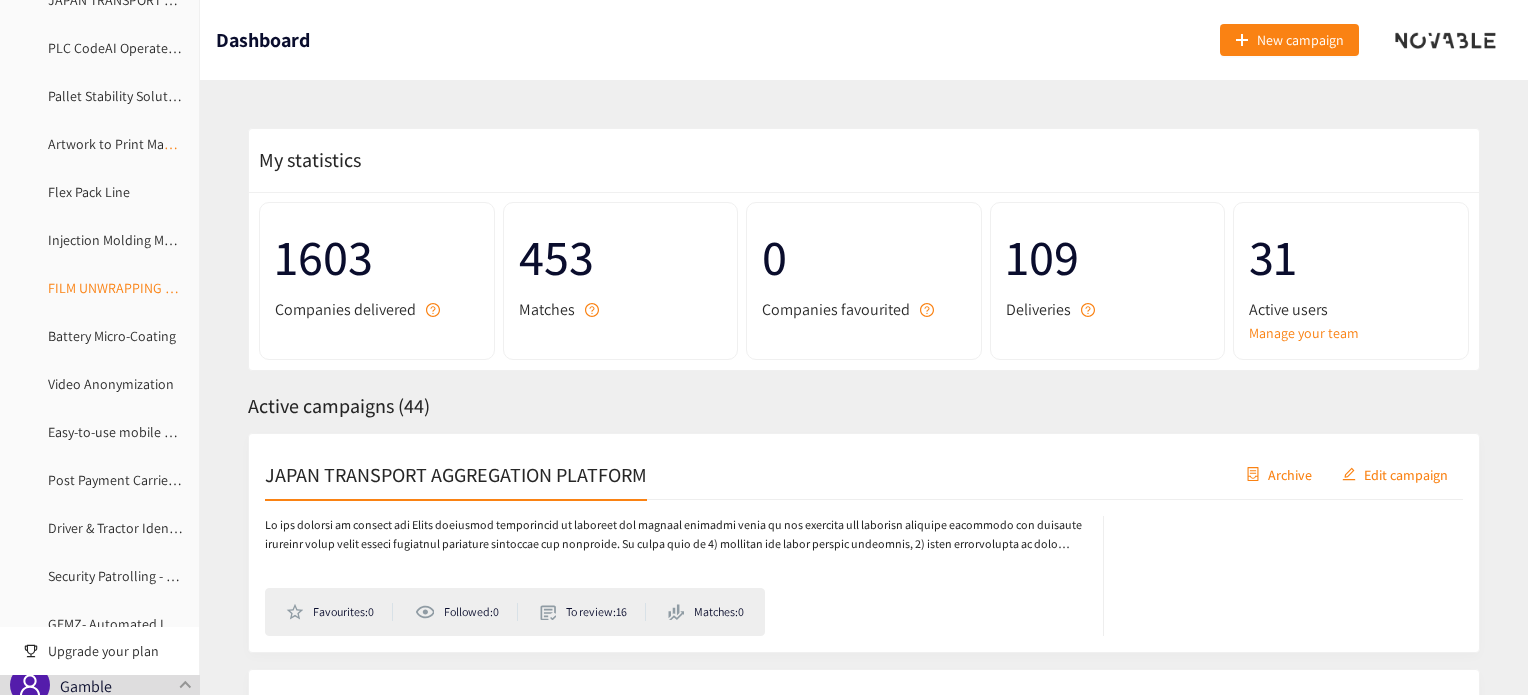 click on "FILM UNWRAPPING AUTOMATION" at bounding box center (146, 288) 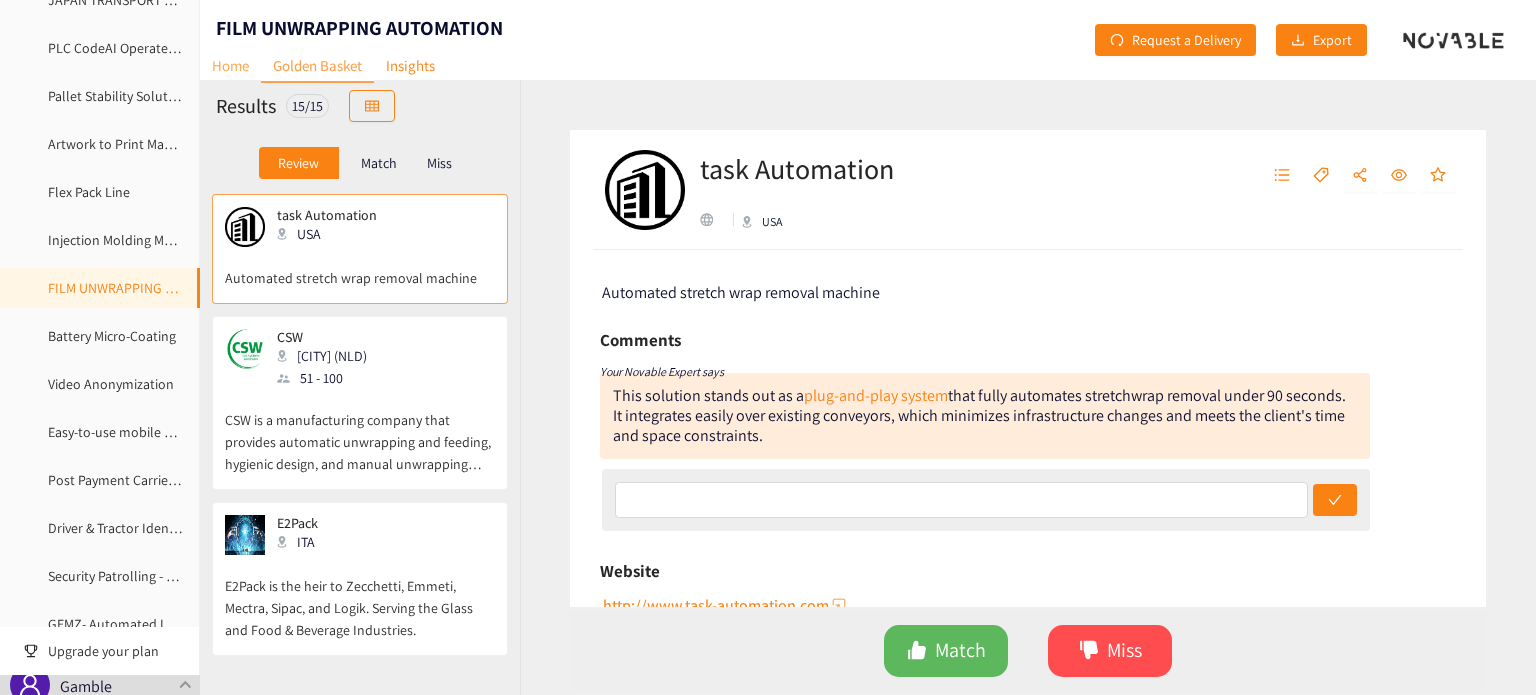 click on "Home" at bounding box center [230, 65] 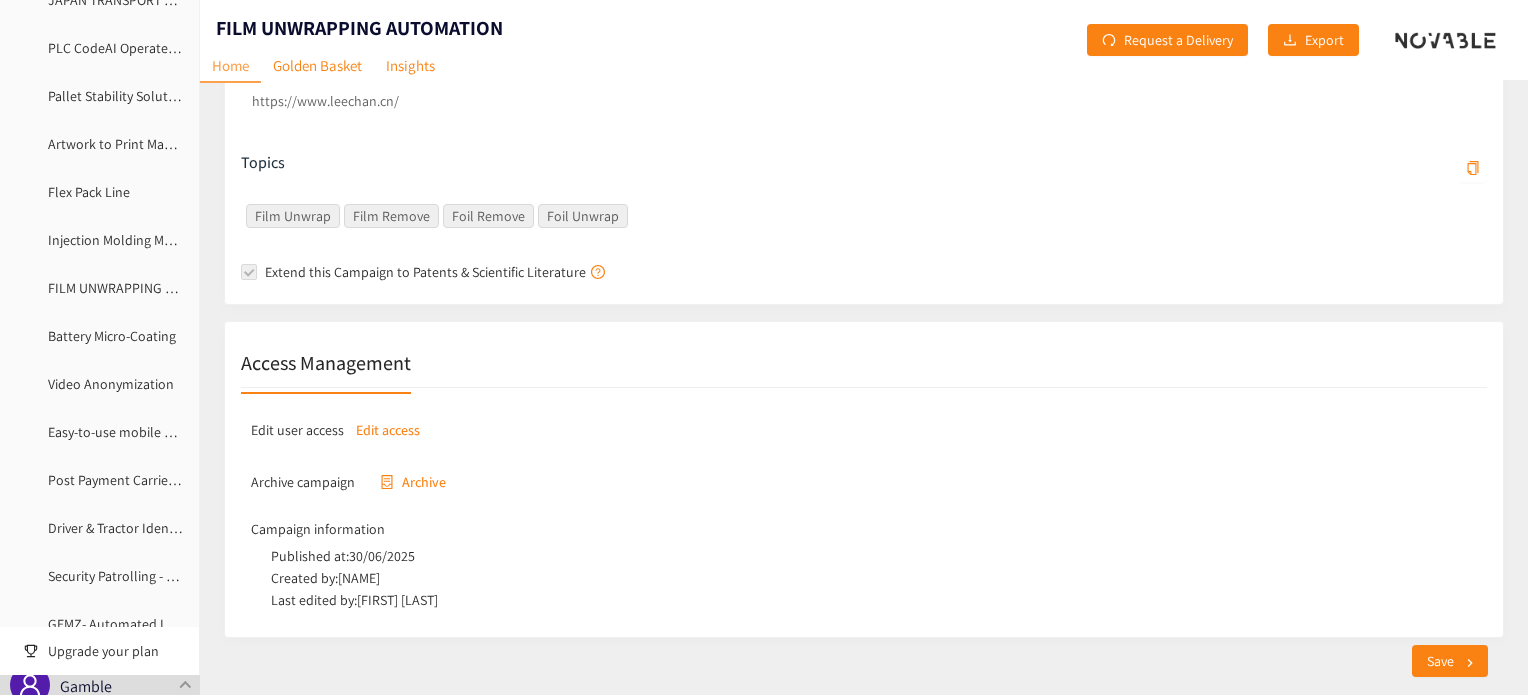 scroll, scrollTop: 685, scrollLeft: 0, axis: vertical 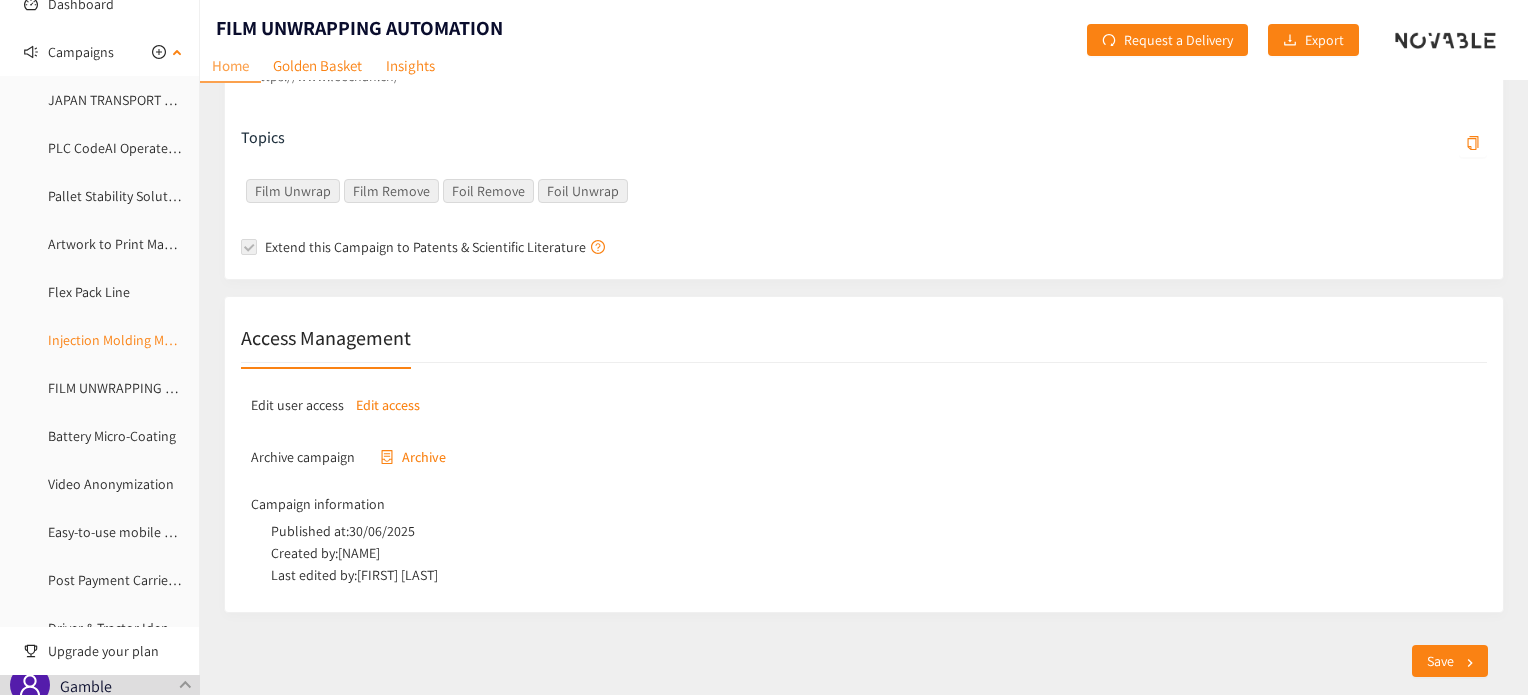 click on "Injection Molding Model" at bounding box center (119, 340) 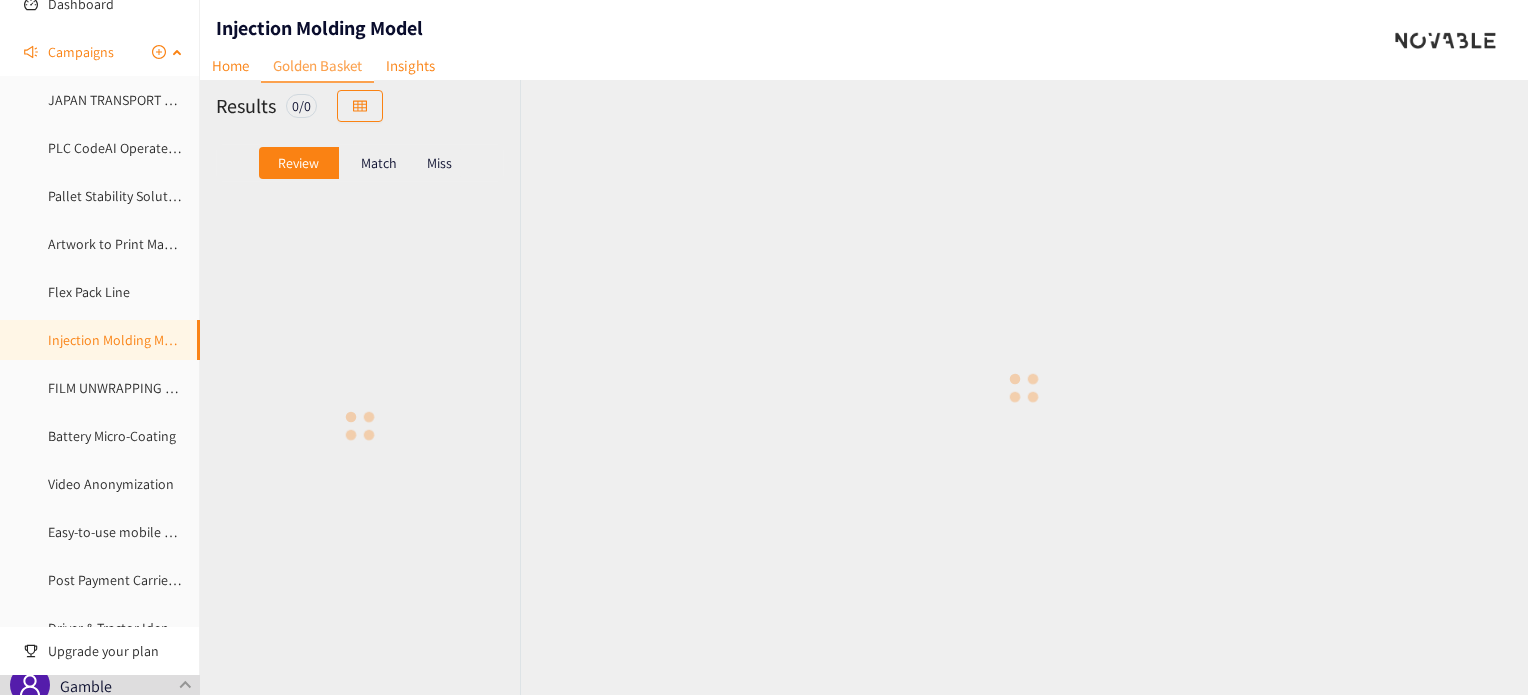 scroll, scrollTop: 0, scrollLeft: 0, axis: both 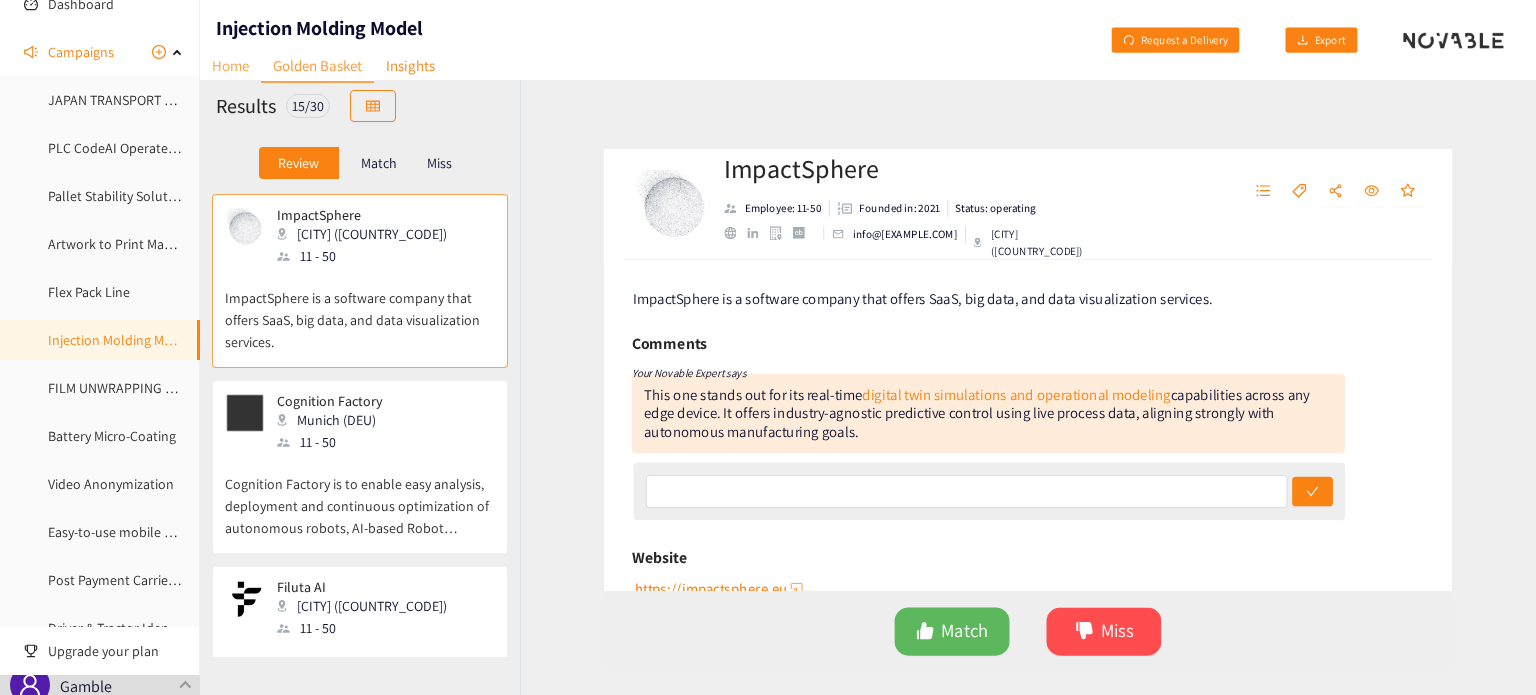 click on "Home" at bounding box center [230, 65] 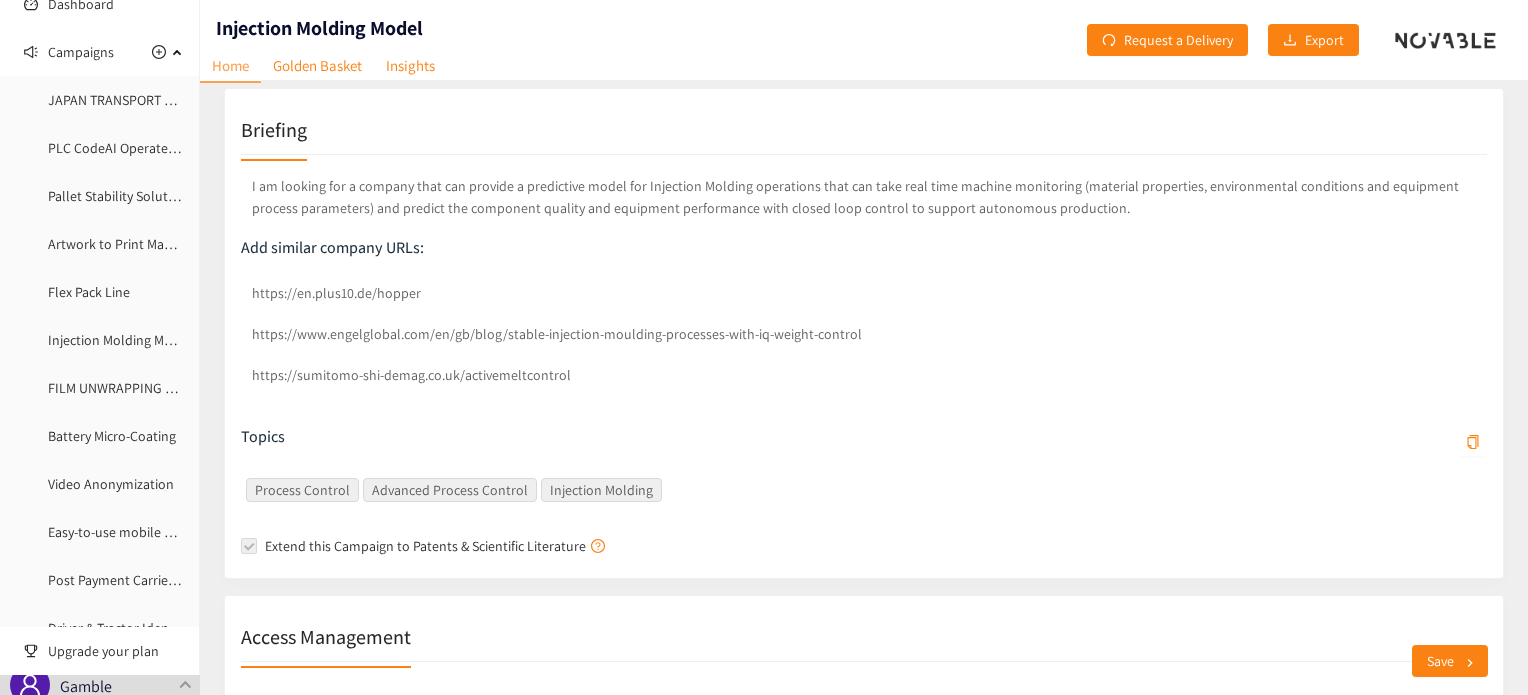scroll, scrollTop: 641, scrollLeft: 0, axis: vertical 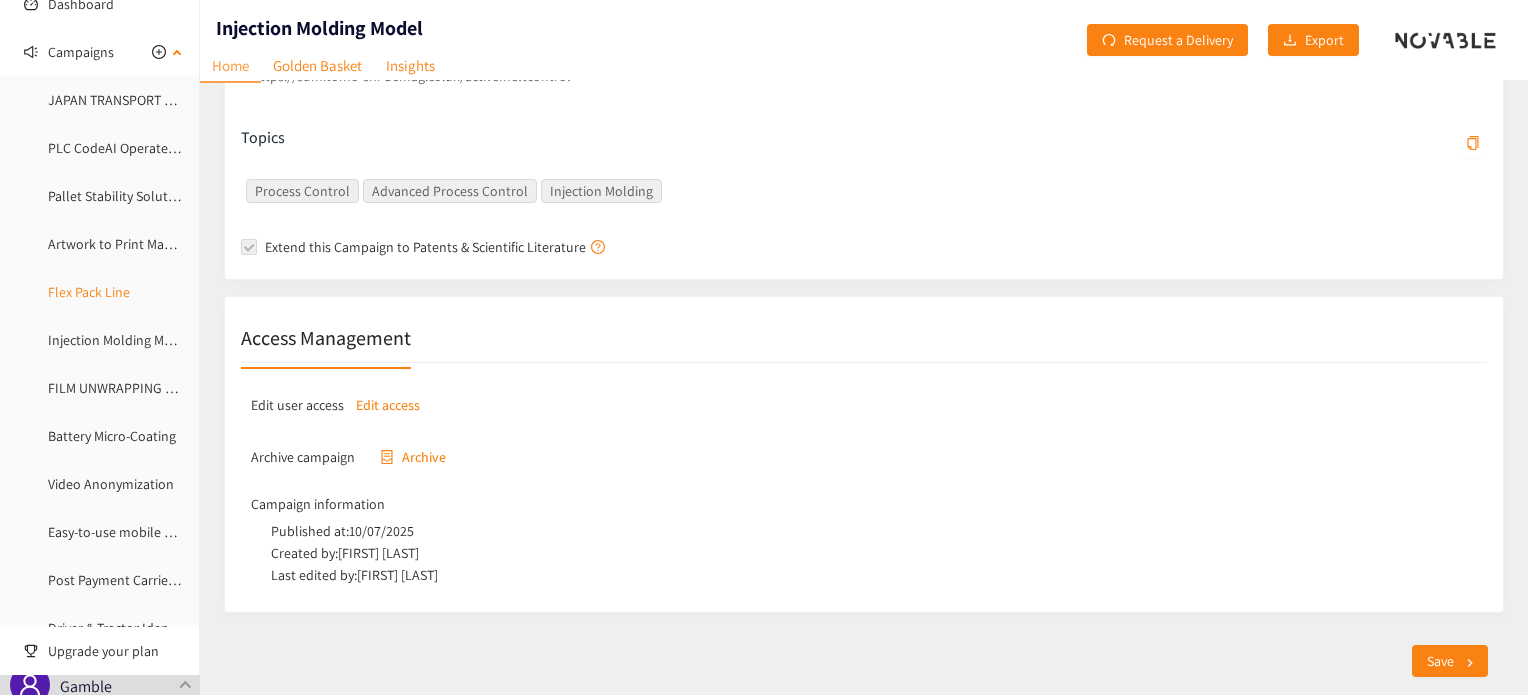 click on "Flex Pack Line" at bounding box center (89, 292) 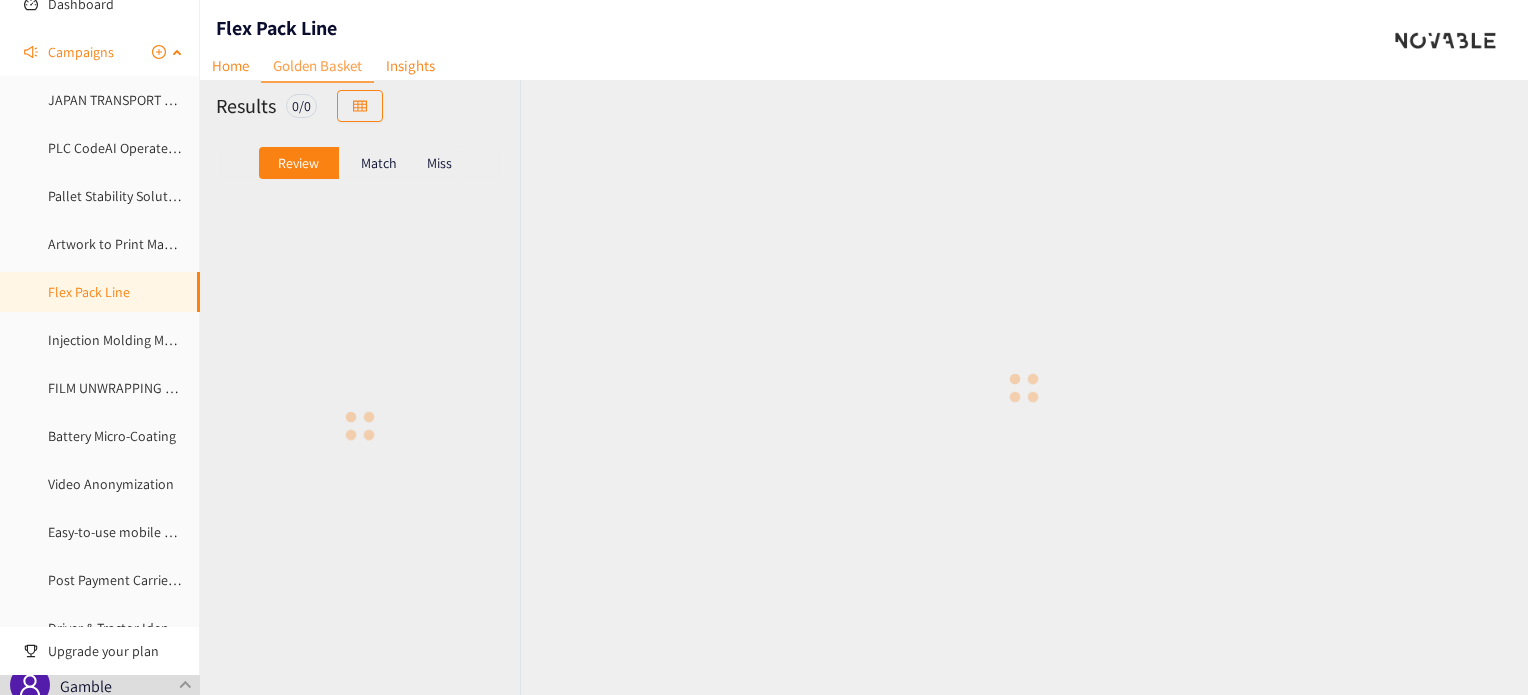 scroll, scrollTop: 0, scrollLeft: 0, axis: both 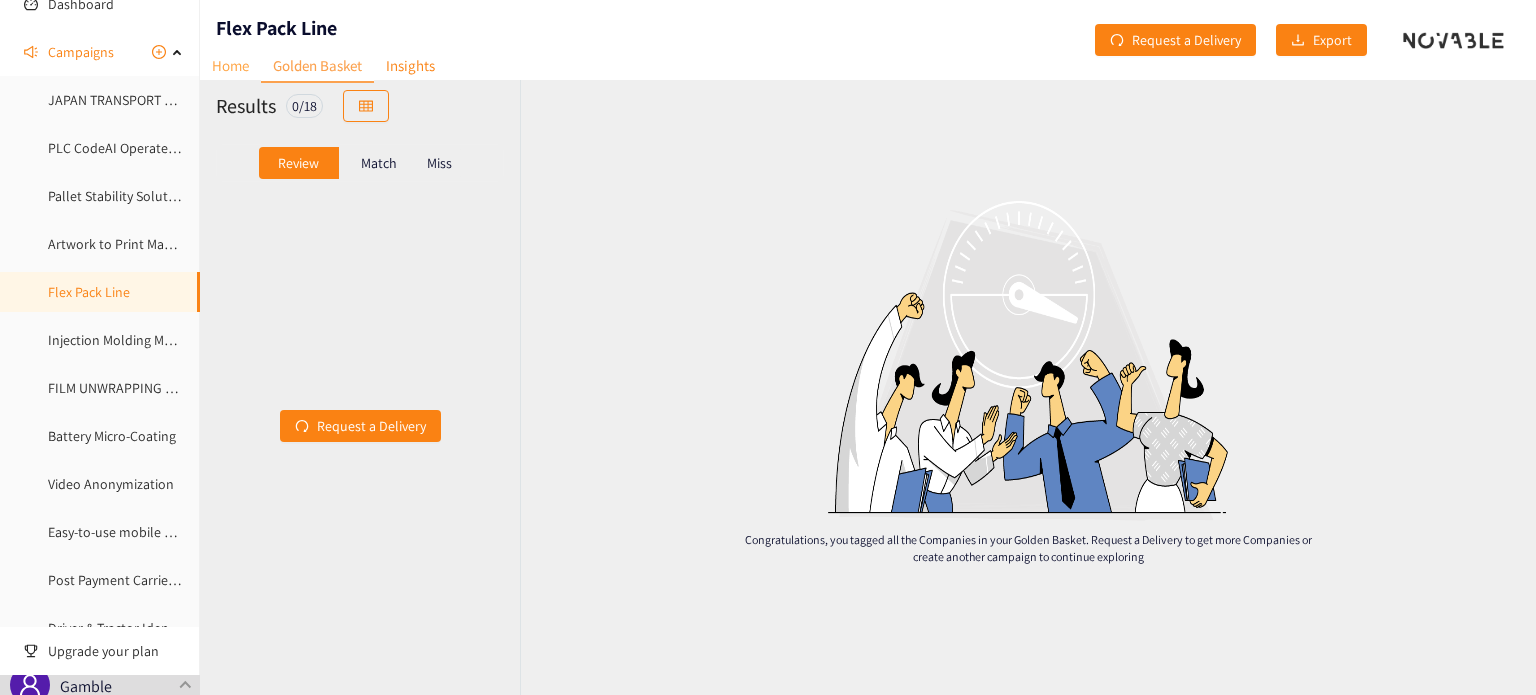 click on "Home" at bounding box center [230, 65] 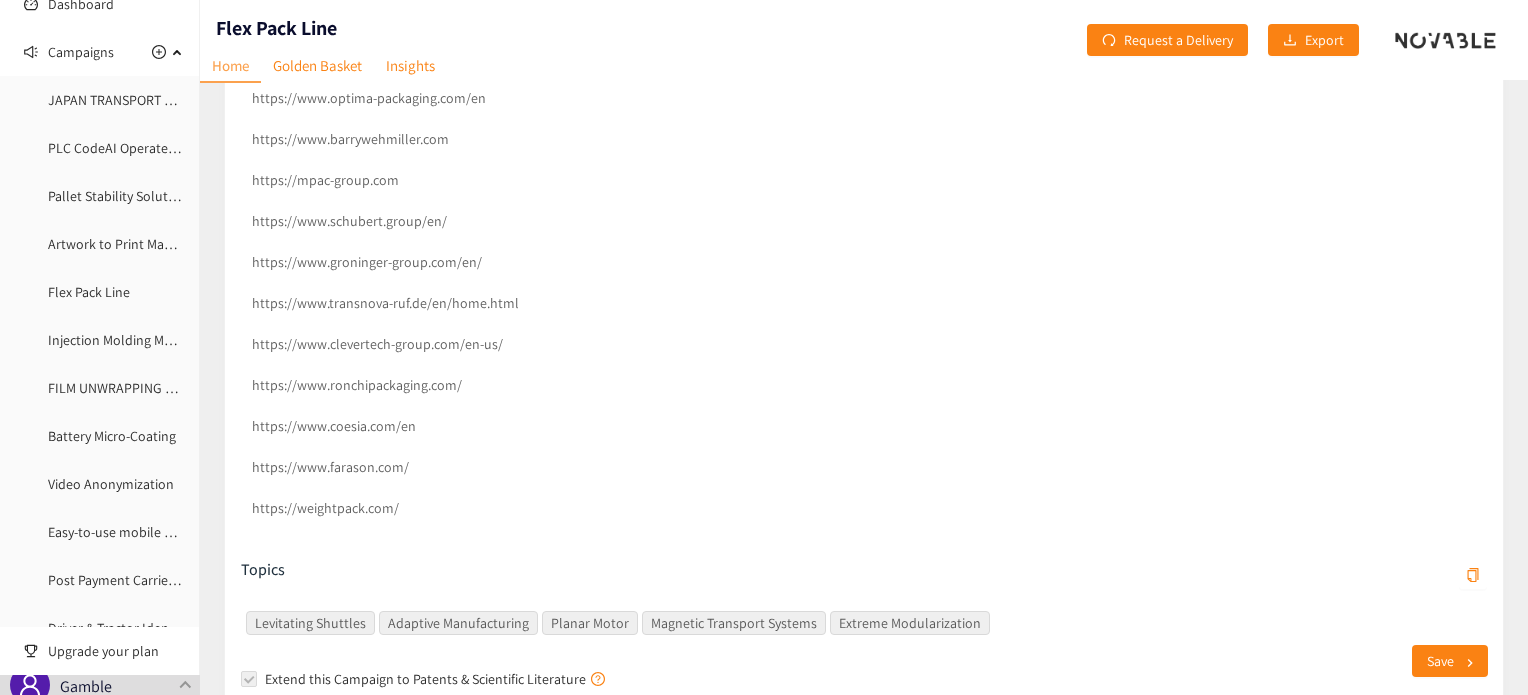 scroll, scrollTop: 1032, scrollLeft: 0, axis: vertical 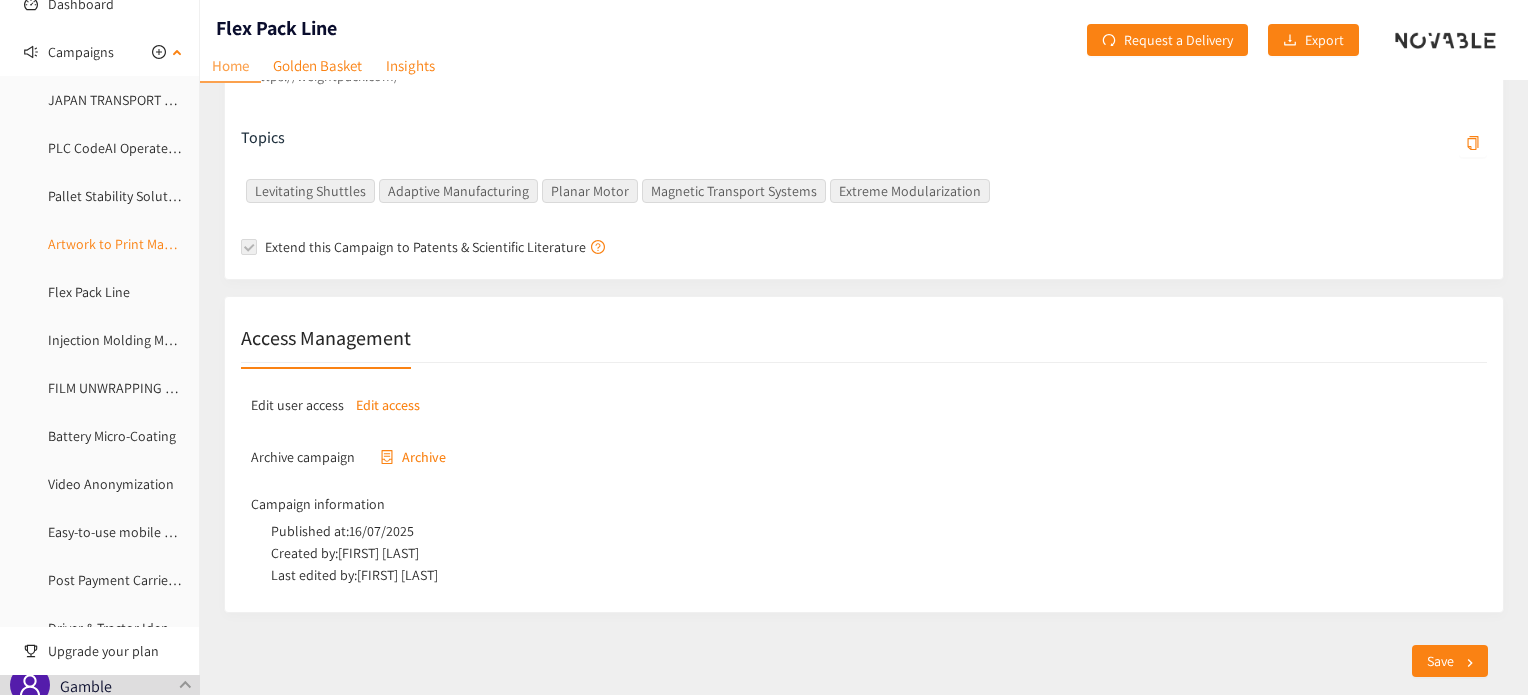 click on "Artwork to Print Management" at bounding box center (136, 244) 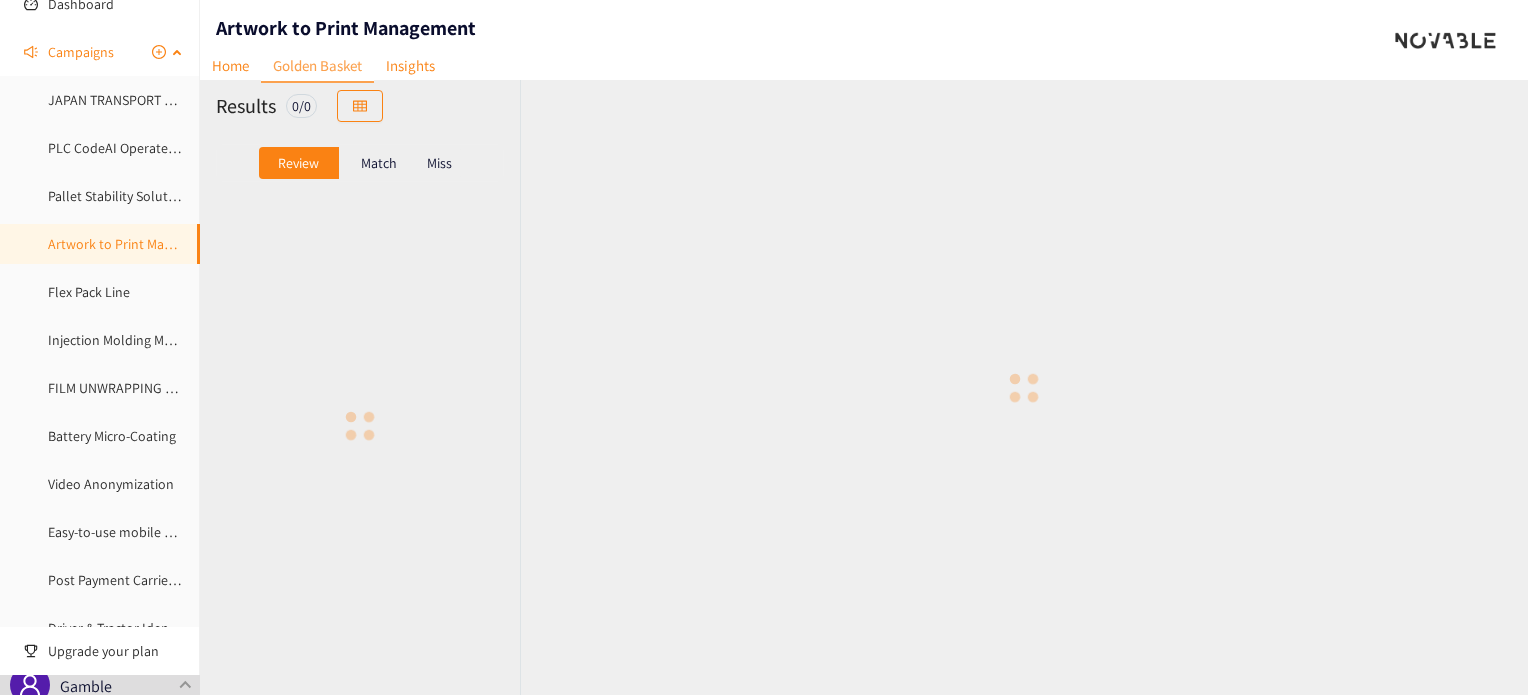 scroll, scrollTop: 0, scrollLeft: 0, axis: both 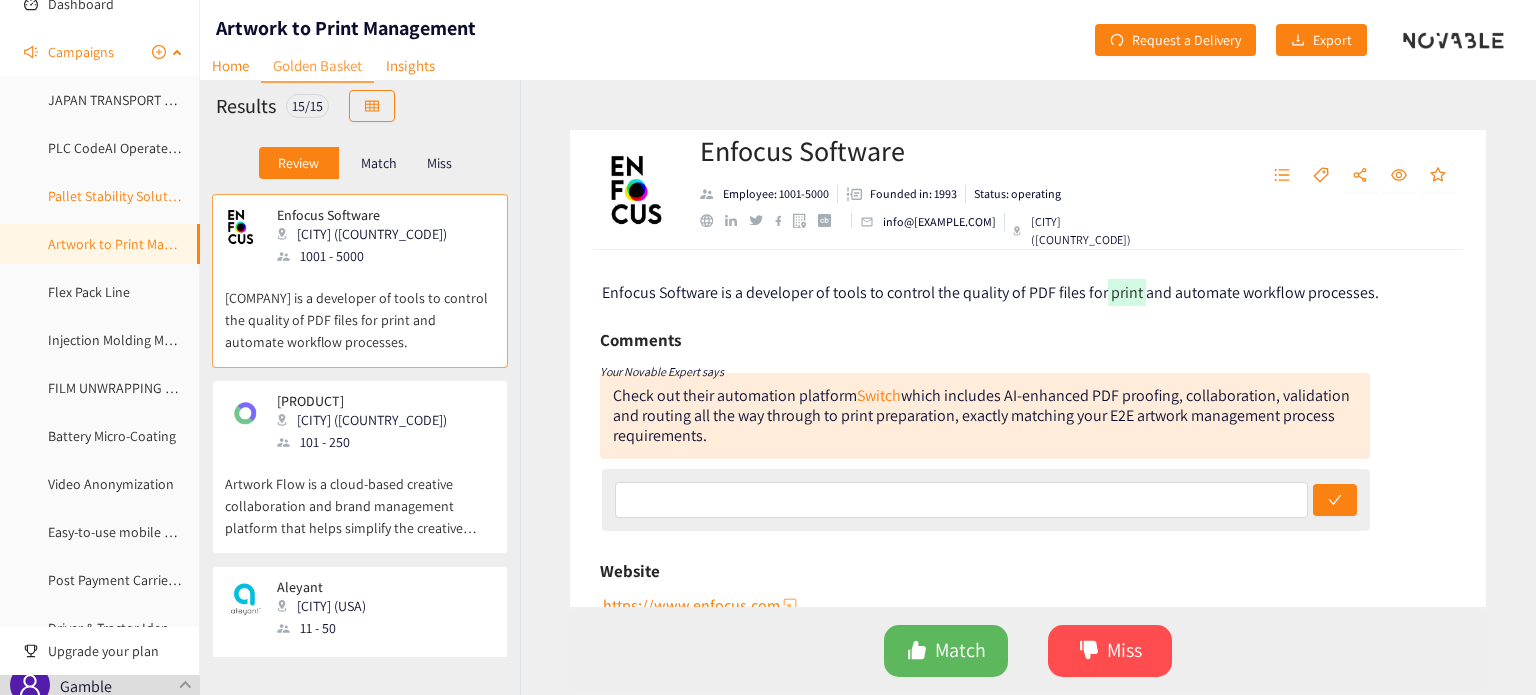 click on "Pallet Stability Solutions" at bounding box center [120, 196] 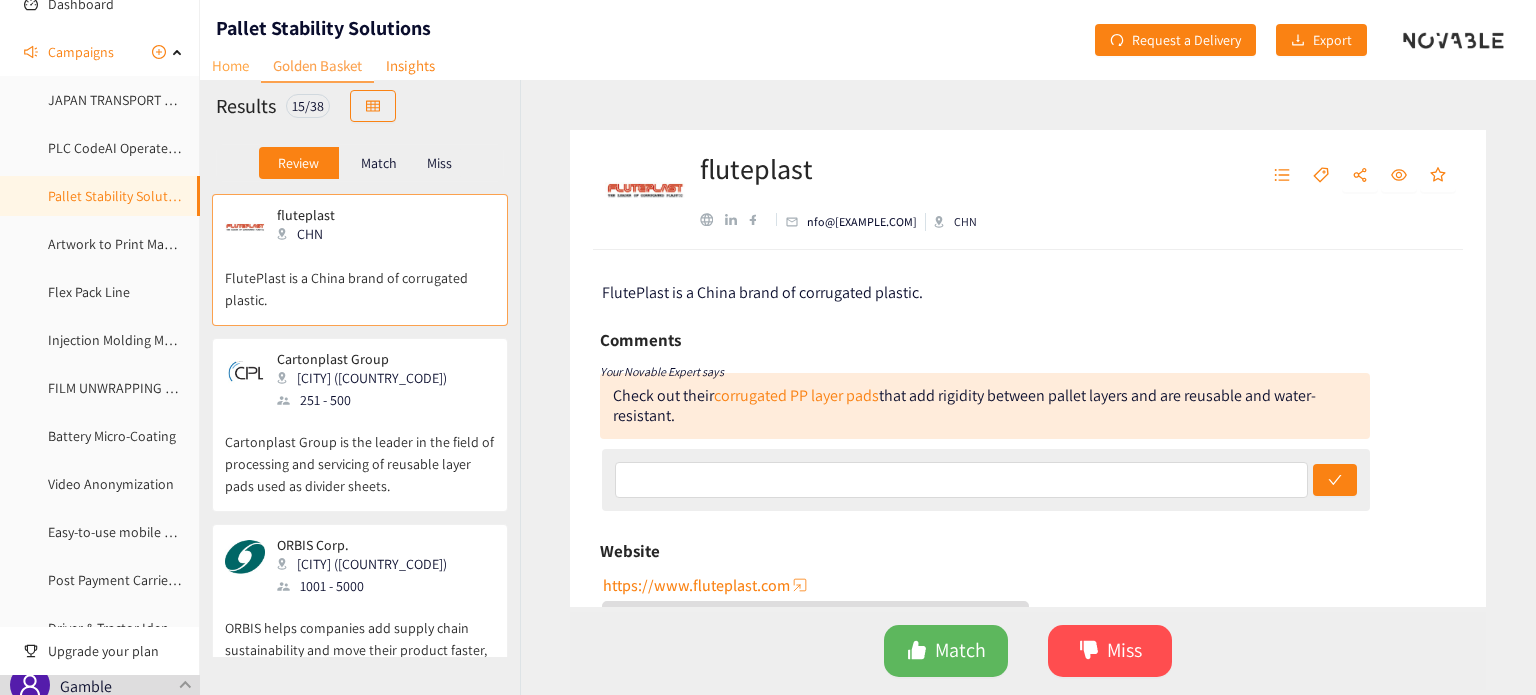 click on "Home" at bounding box center [230, 65] 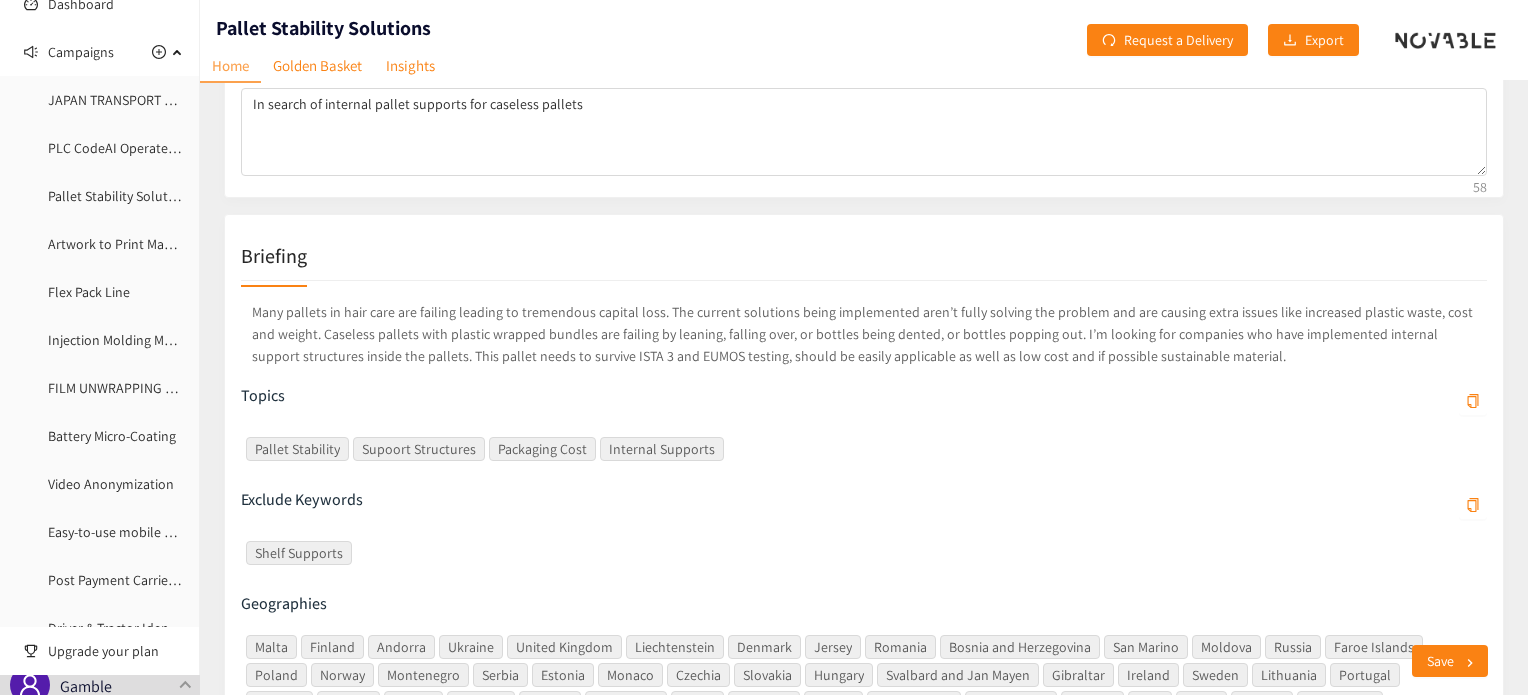 scroll, scrollTop: 755, scrollLeft: 0, axis: vertical 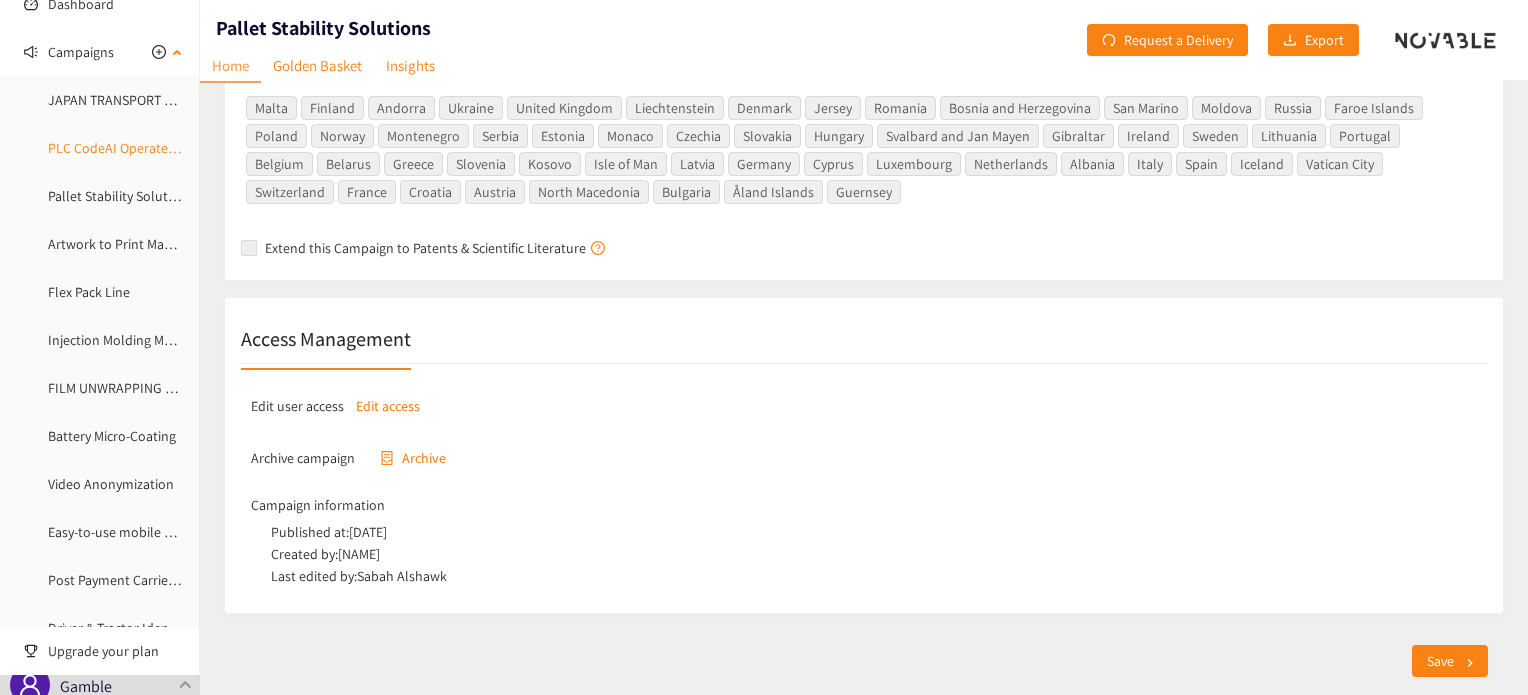 click on "PLC CodeAI Operate Maintenance" at bounding box center (147, 148) 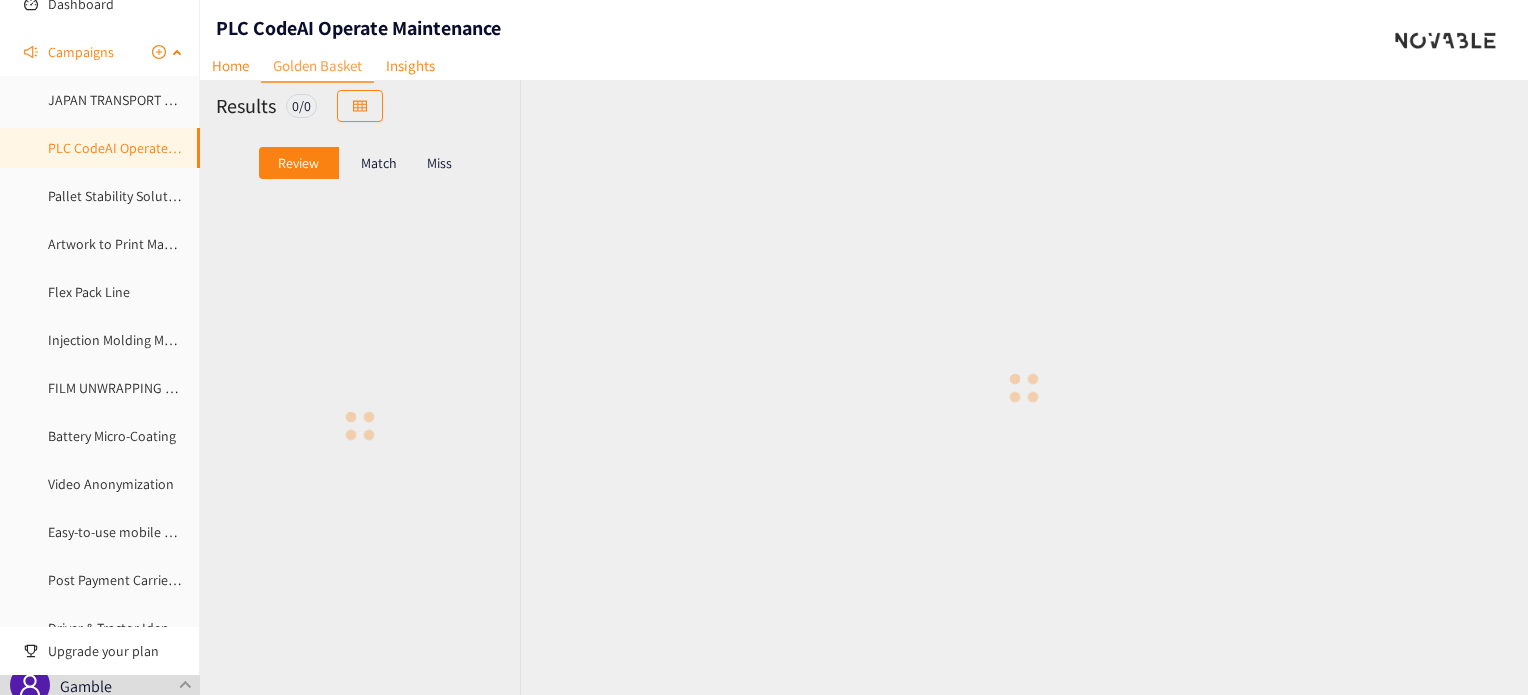 scroll, scrollTop: 0, scrollLeft: 0, axis: both 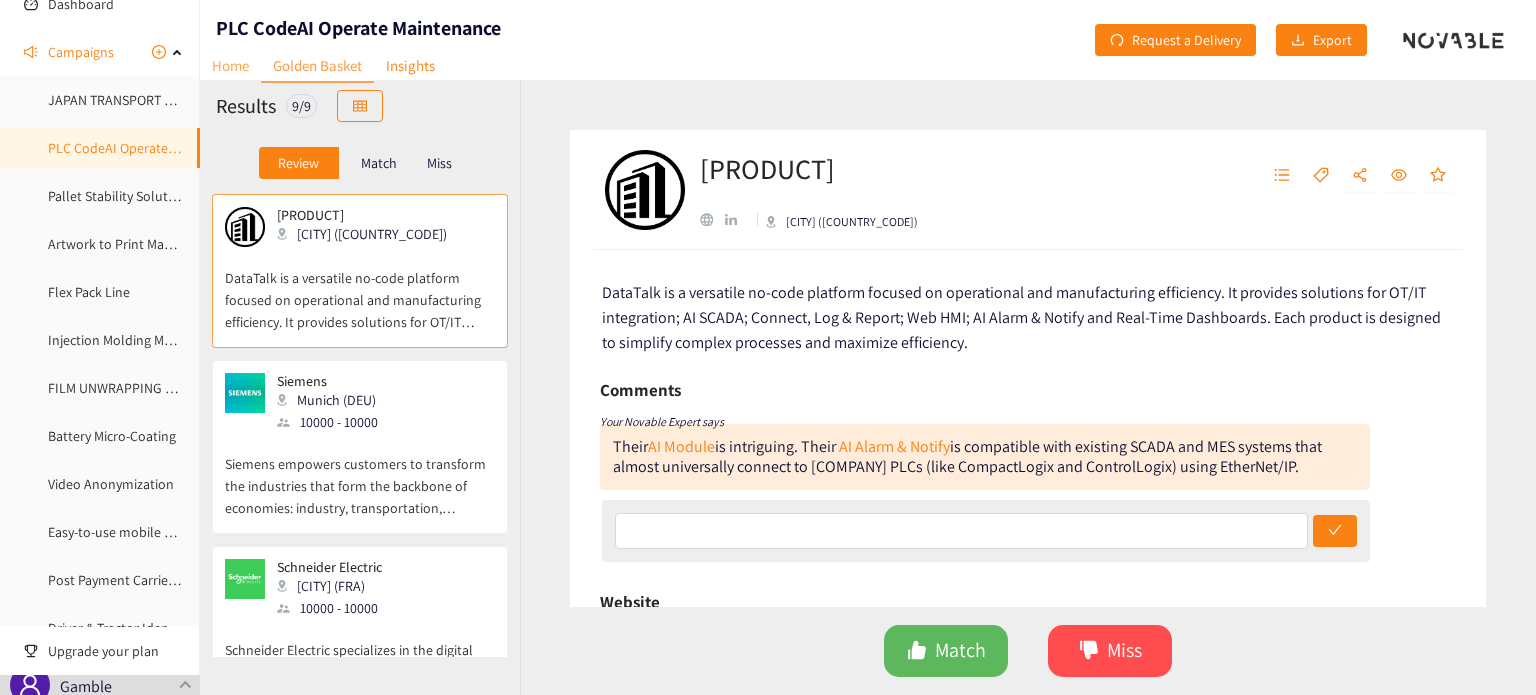 click on "Home" at bounding box center (230, 65) 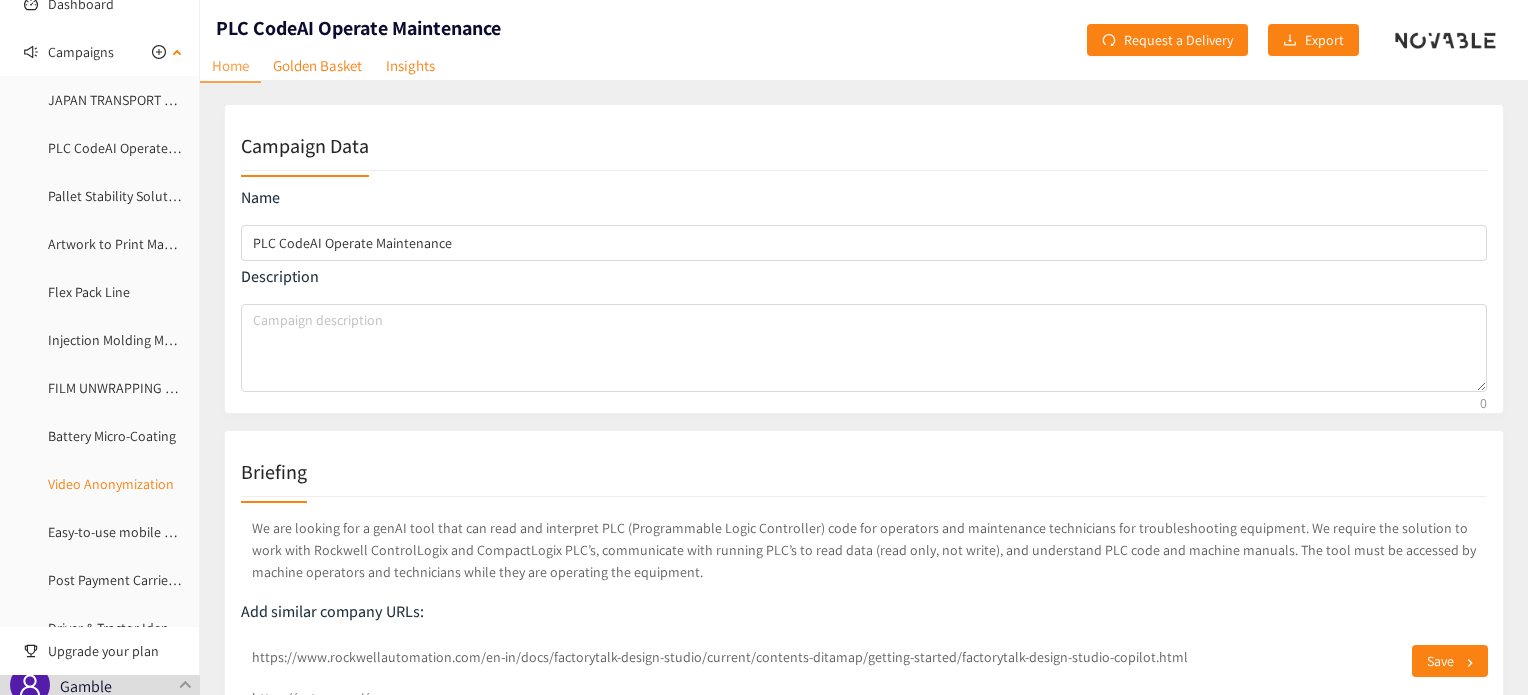 click on "Video Anonymization" at bounding box center (111, 484) 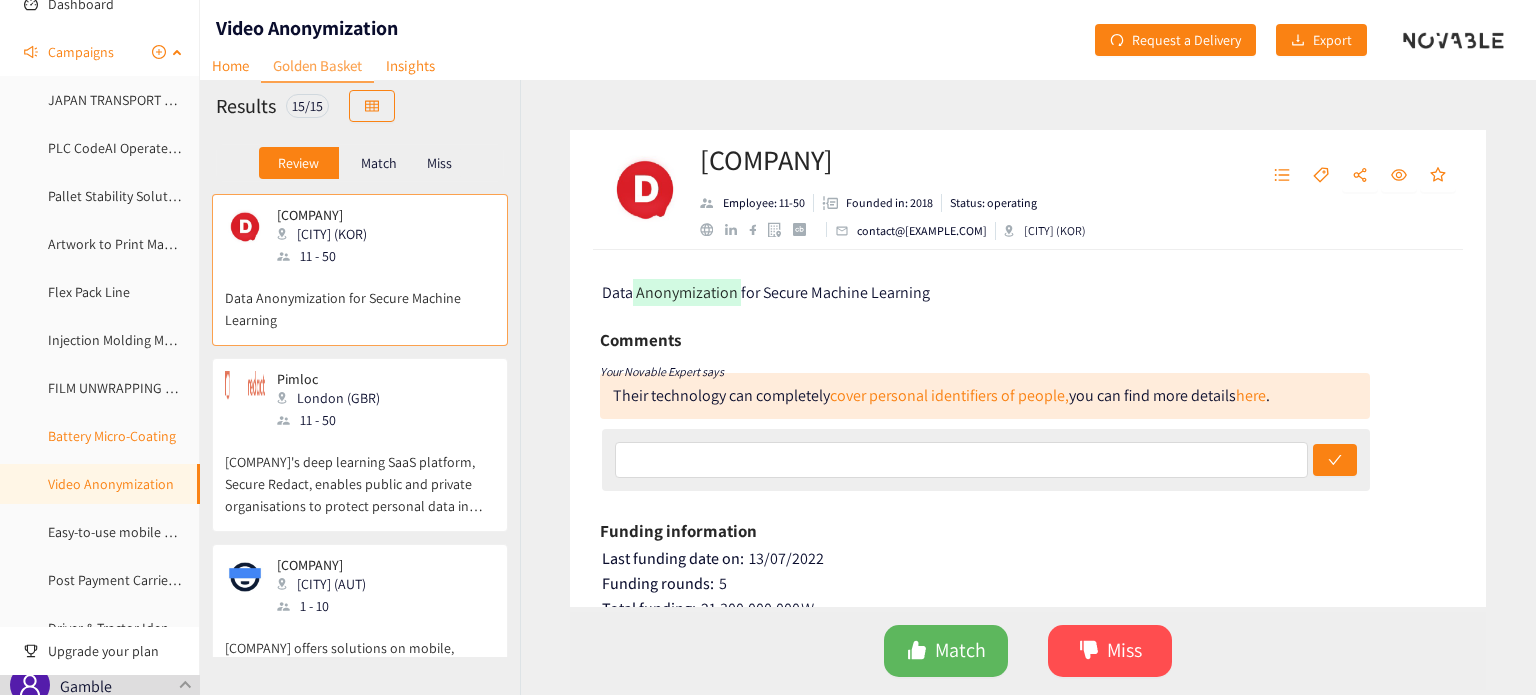 click on "Battery Micro-Coating" at bounding box center (112, 436) 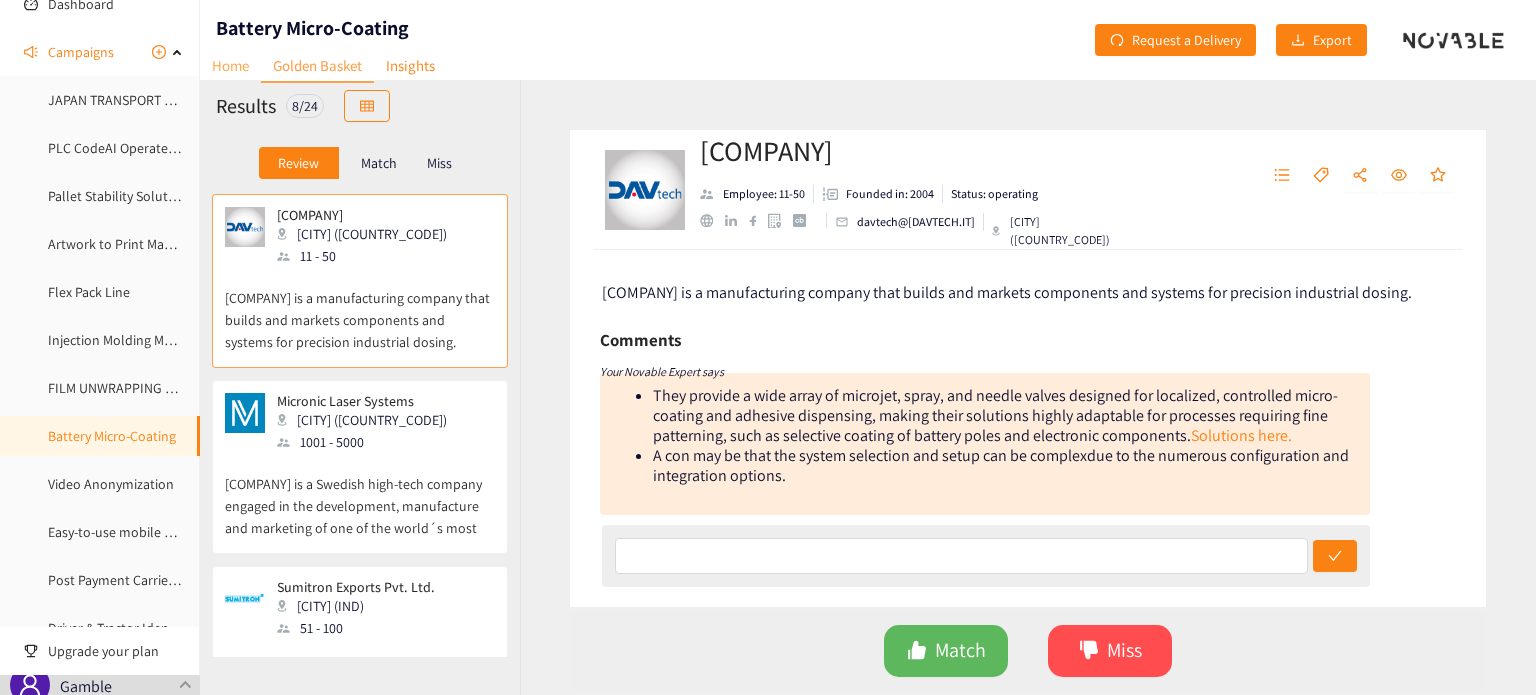 click on "Home" at bounding box center [230, 65] 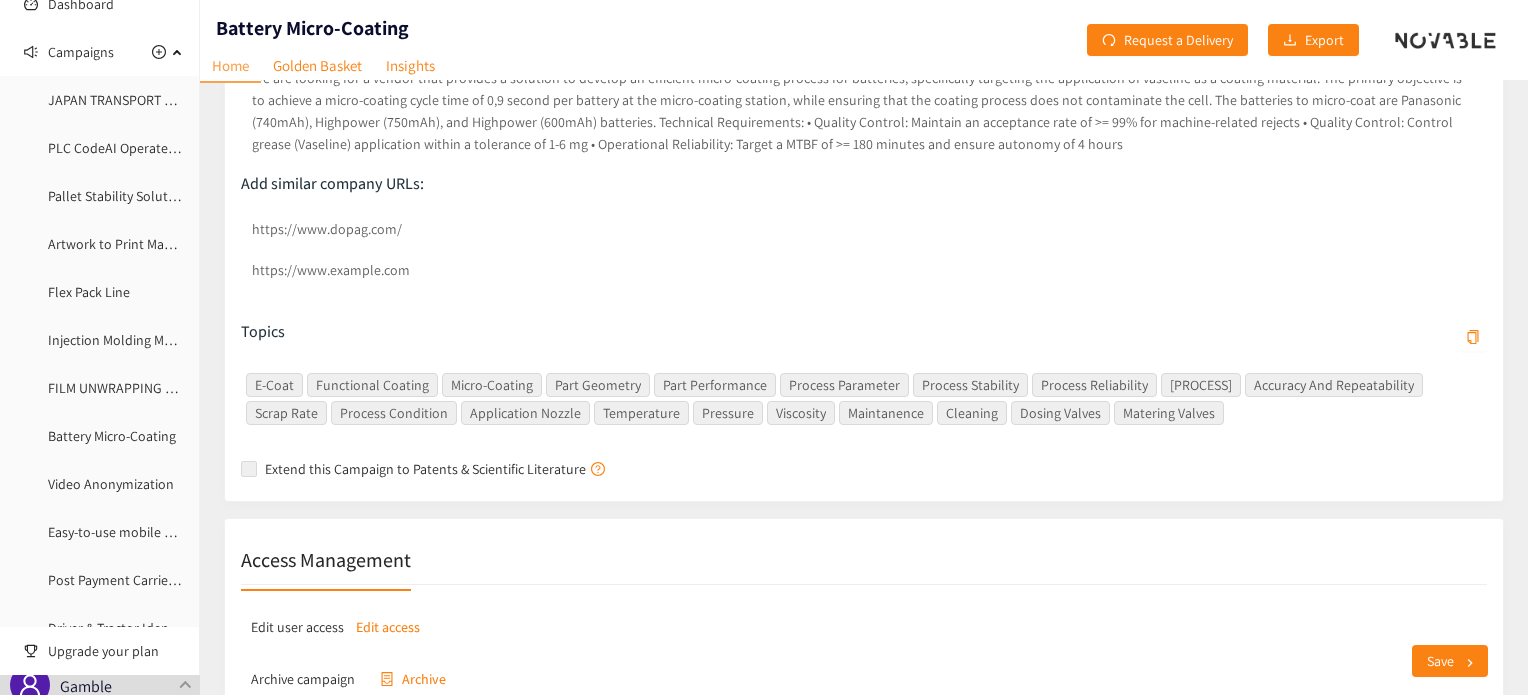 scroll, scrollTop: 672, scrollLeft: 0, axis: vertical 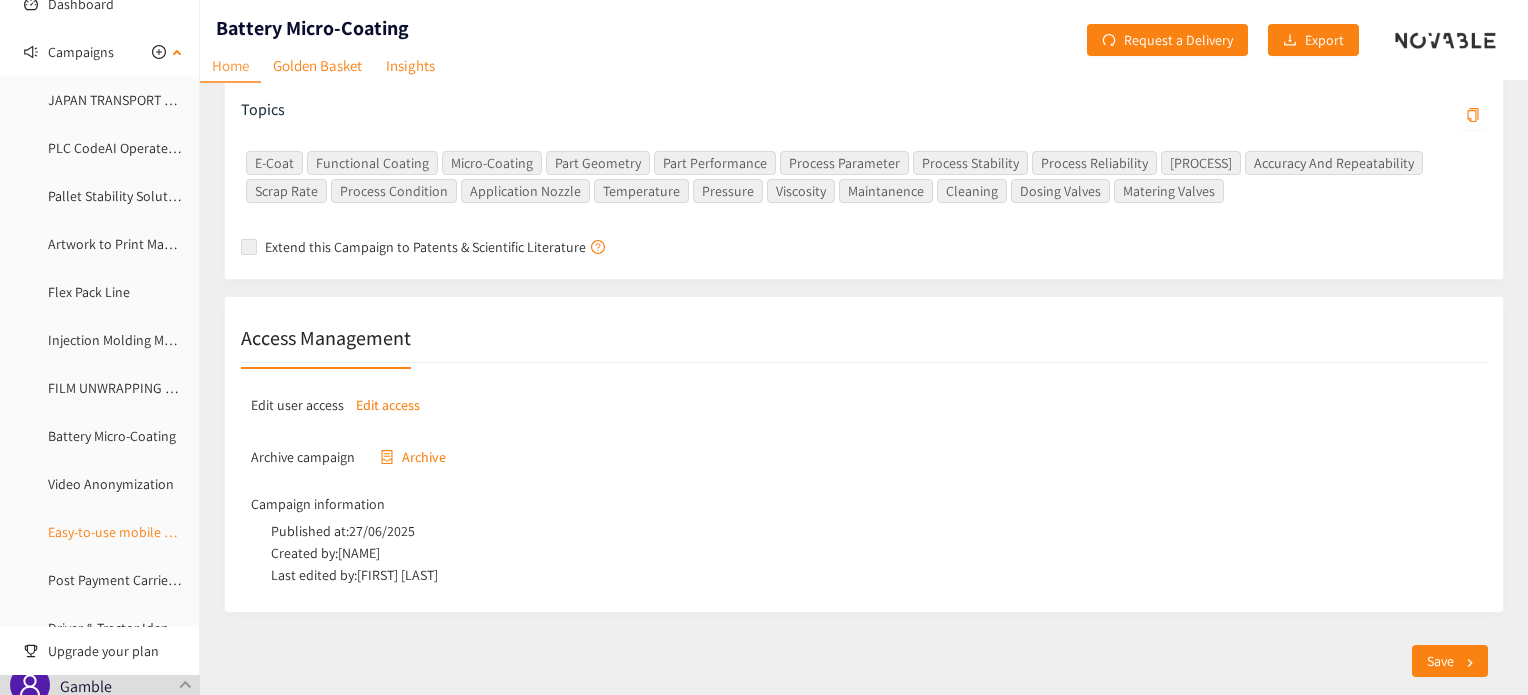 click on "Easy-to-use mobile measuring device for handling systems" at bounding box center (221, 532) 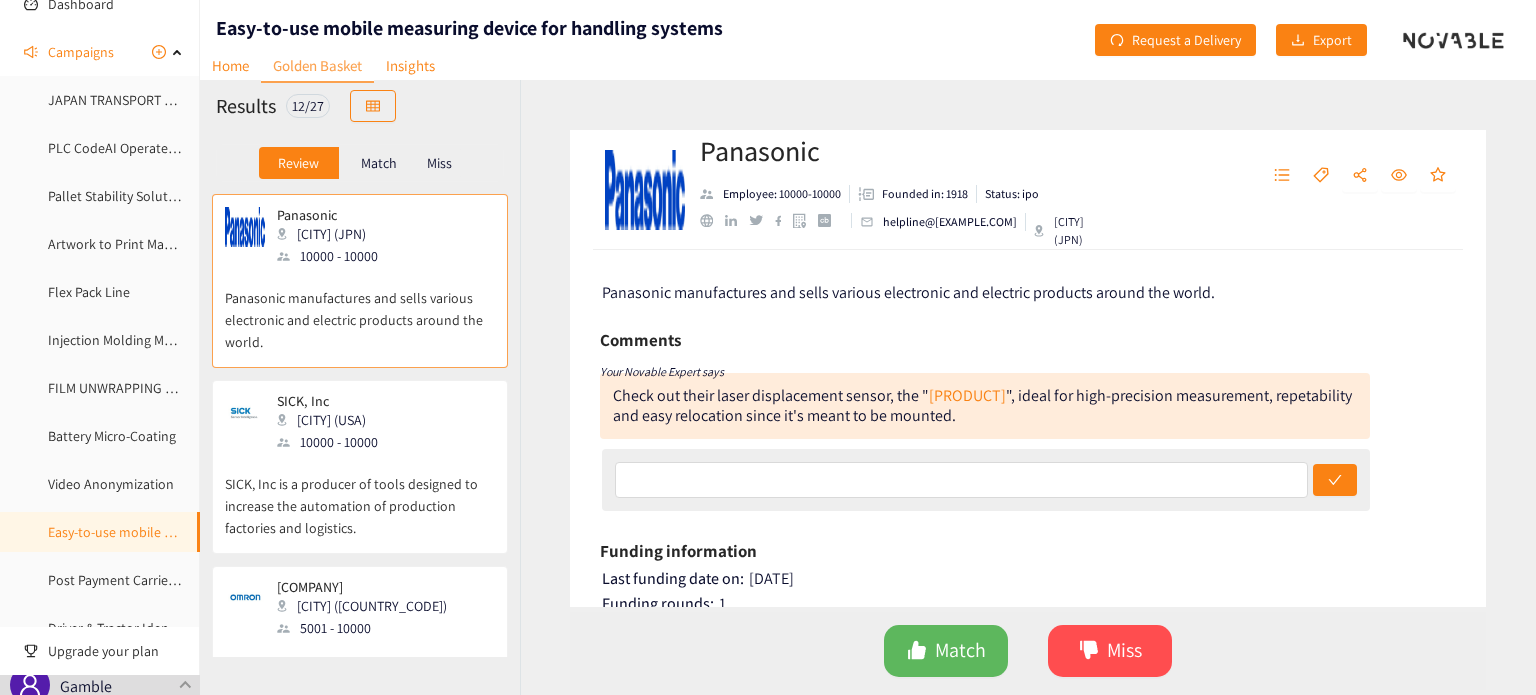 click on "Results 12  /  27" at bounding box center [360, 106] 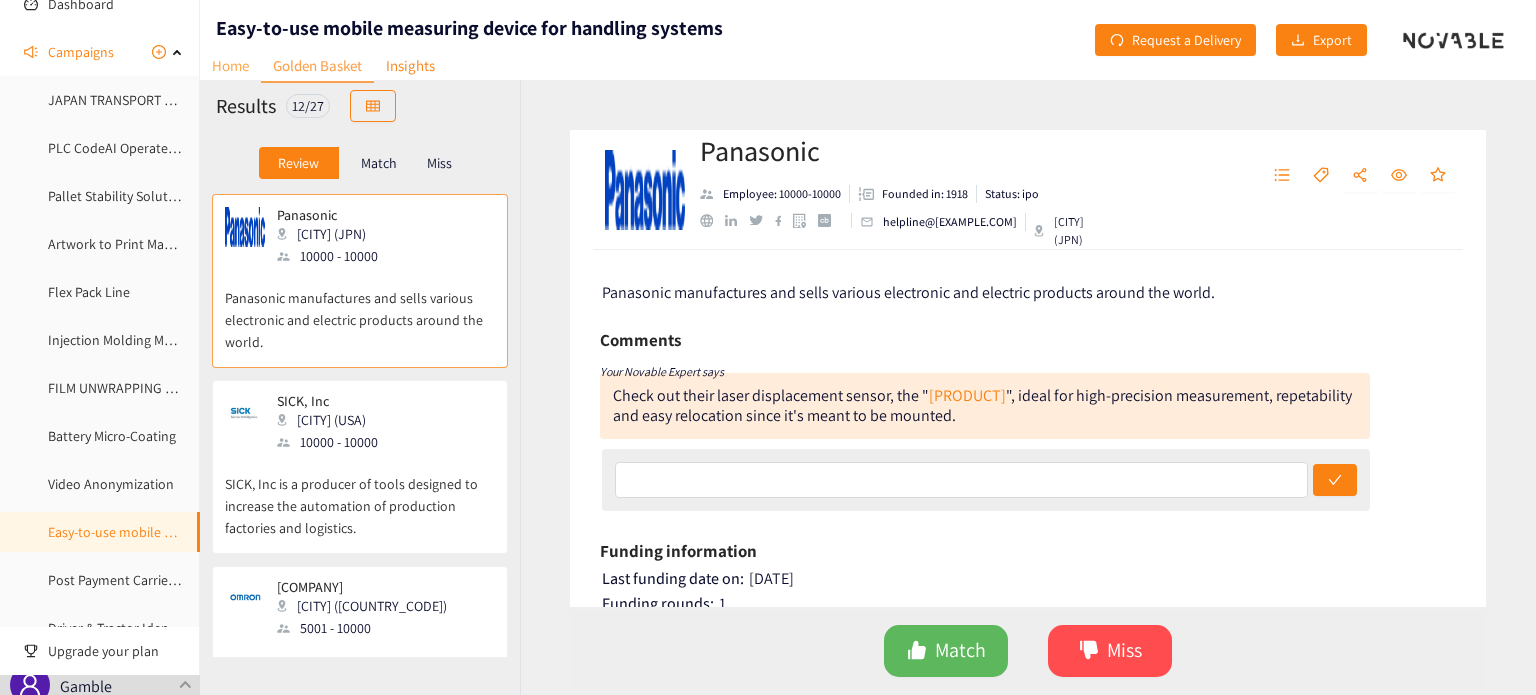 click on "Home" at bounding box center (230, 65) 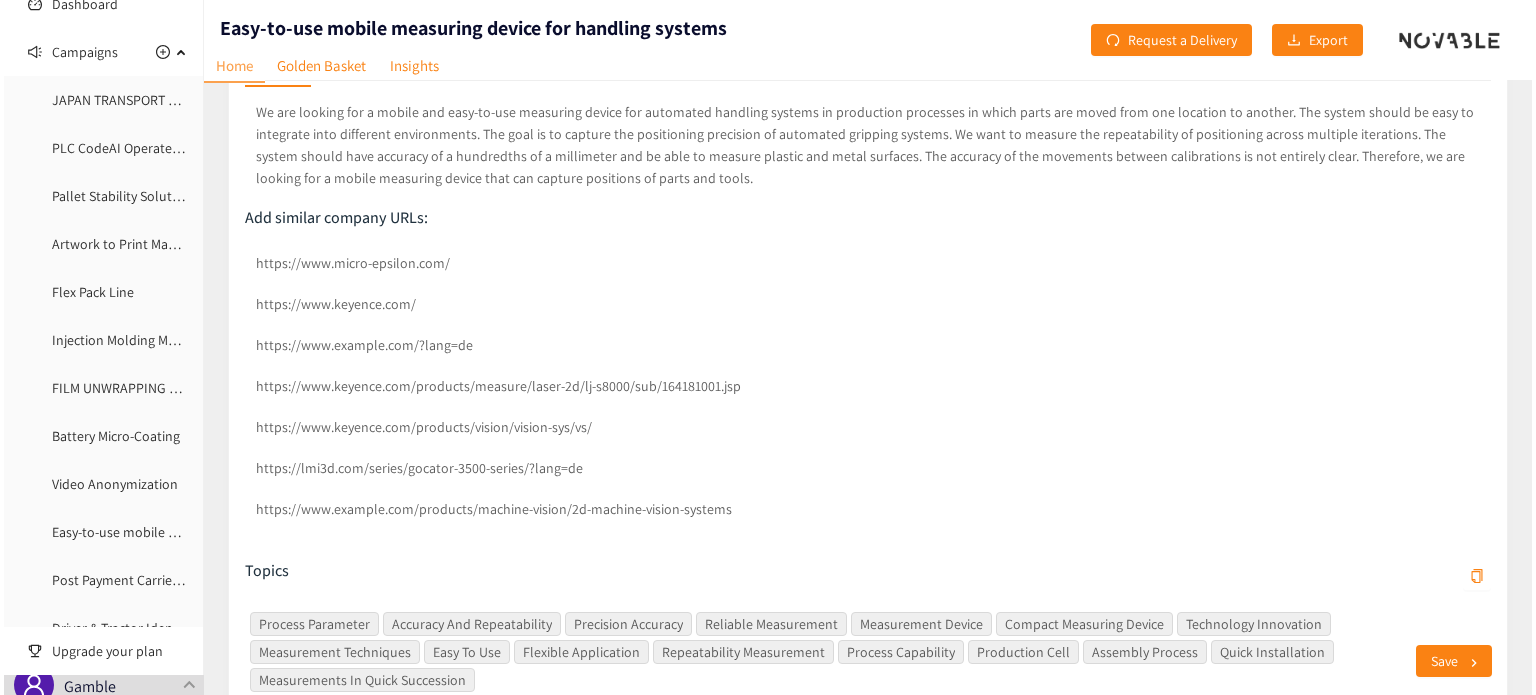 scroll, scrollTop: 0, scrollLeft: 0, axis: both 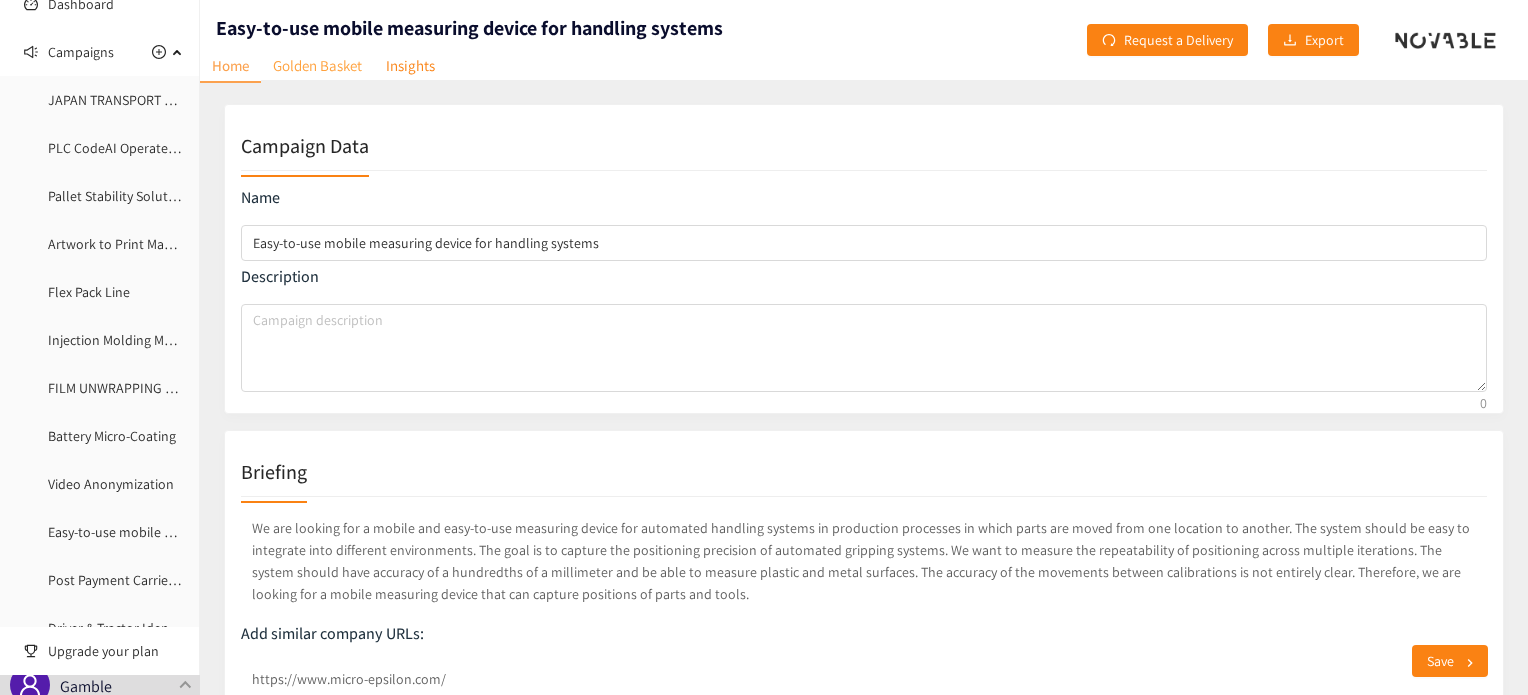 click on "Golden Basket" at bounding box center [317, 65] 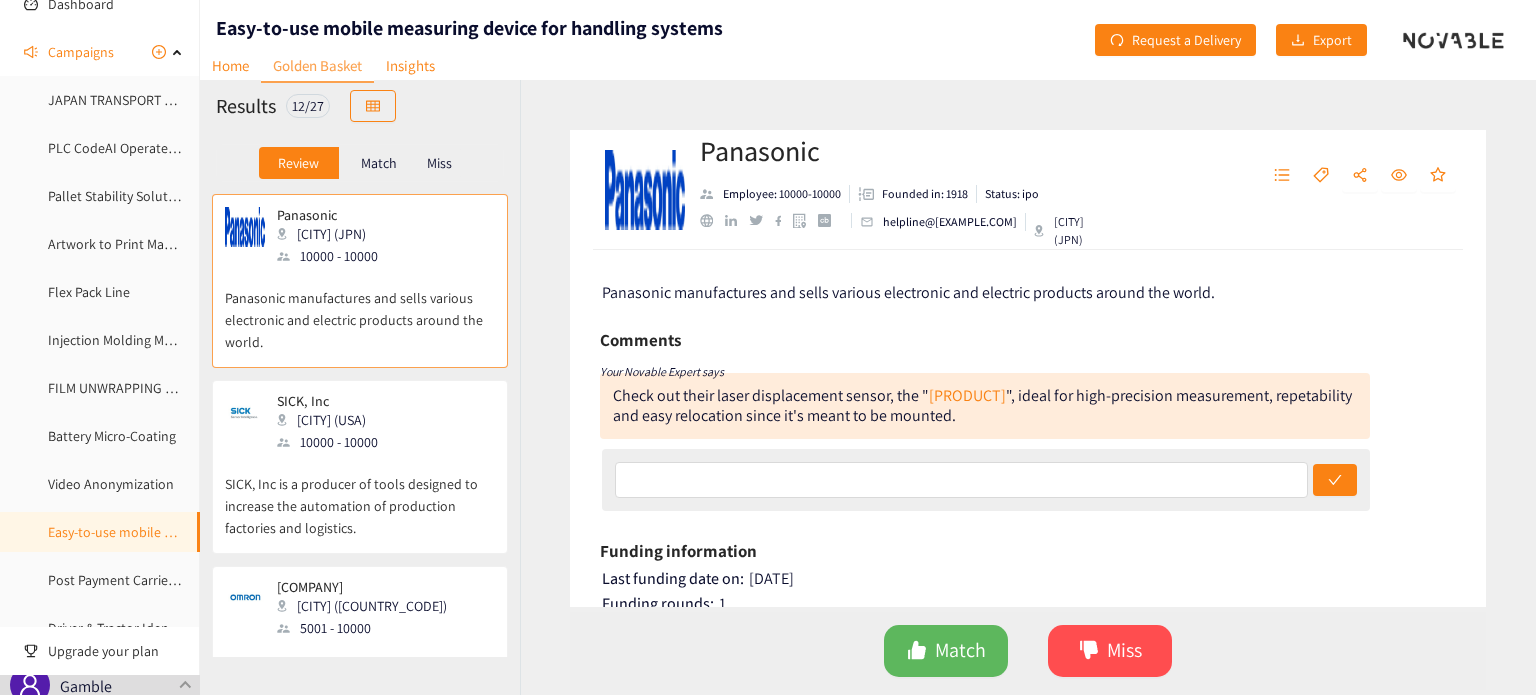 click on "Match" at bounding box center (379, 163) 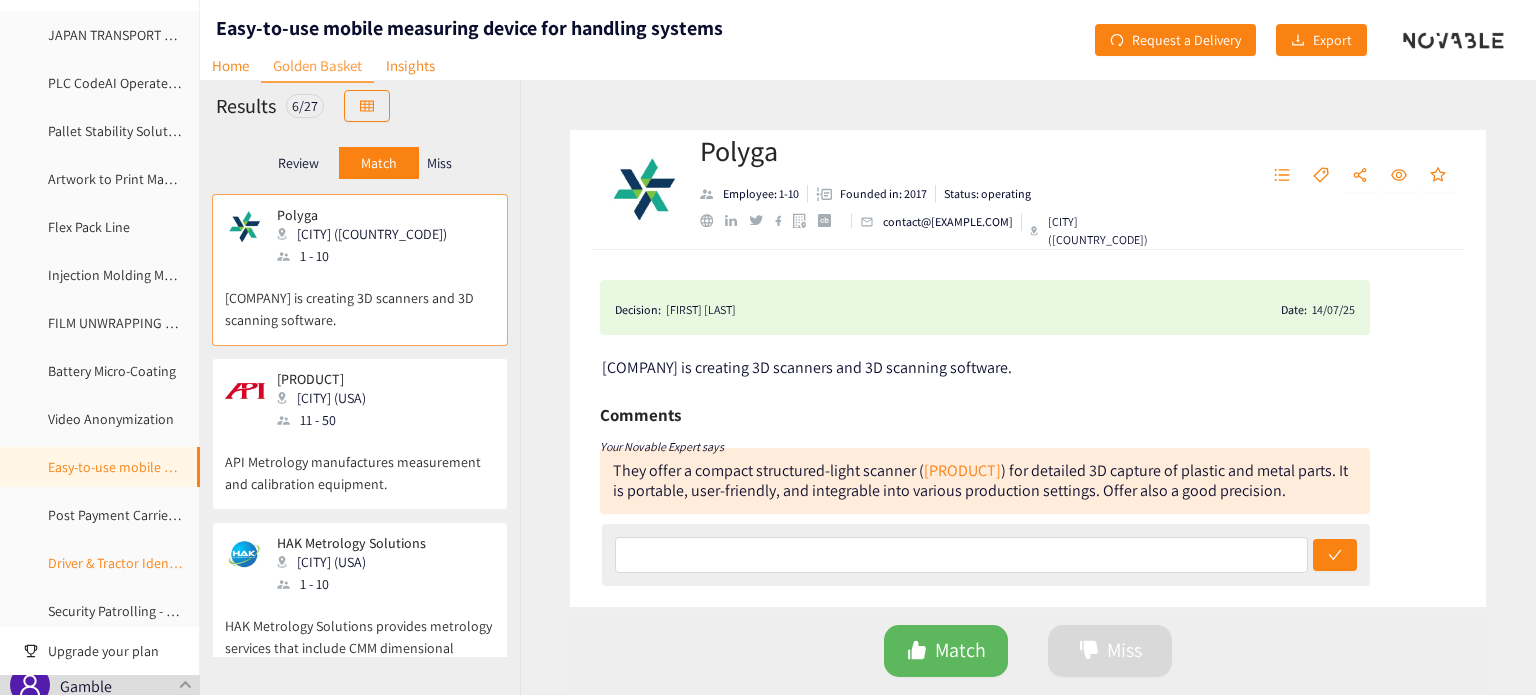 scroll, scrollTop: 200, scrollLeft: 0, axis: vertical 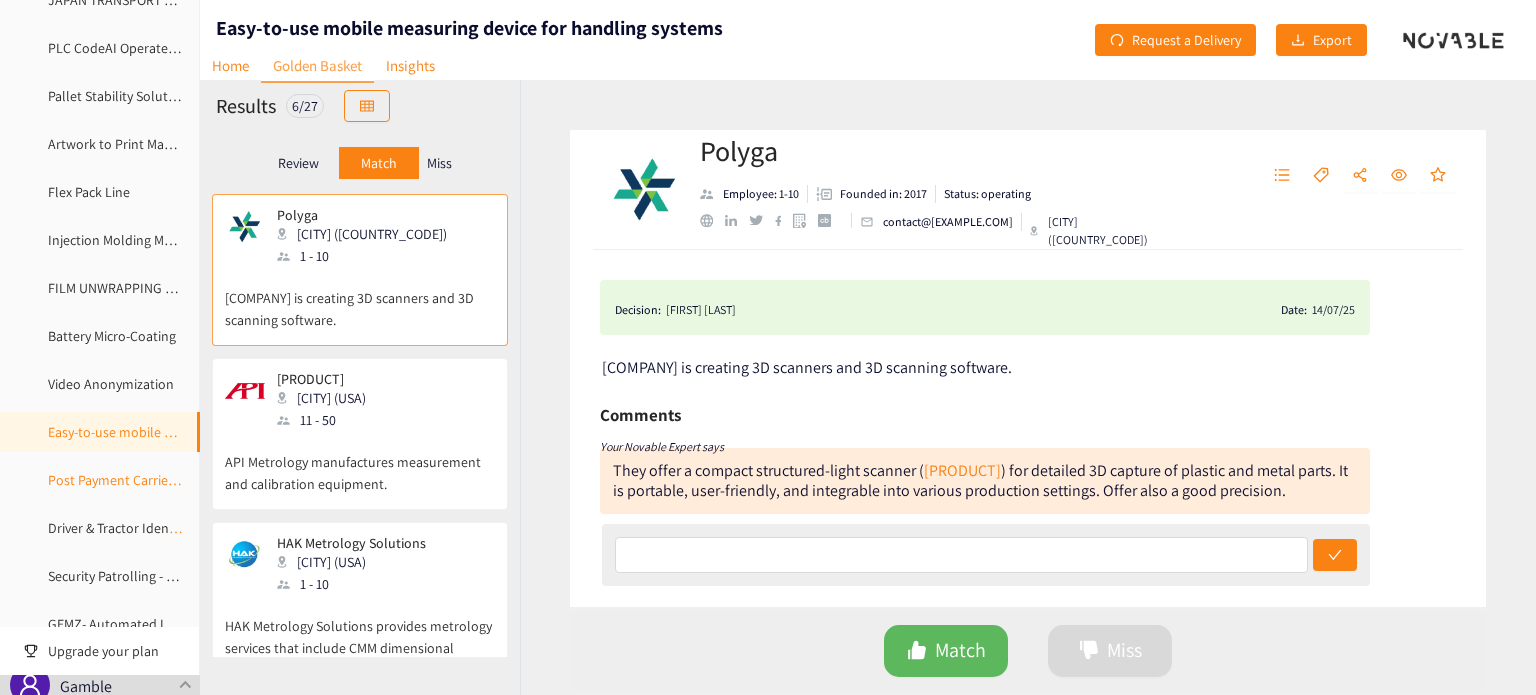 click on "Post Payment Carrier Auditing" at bounding box center [137, 480] 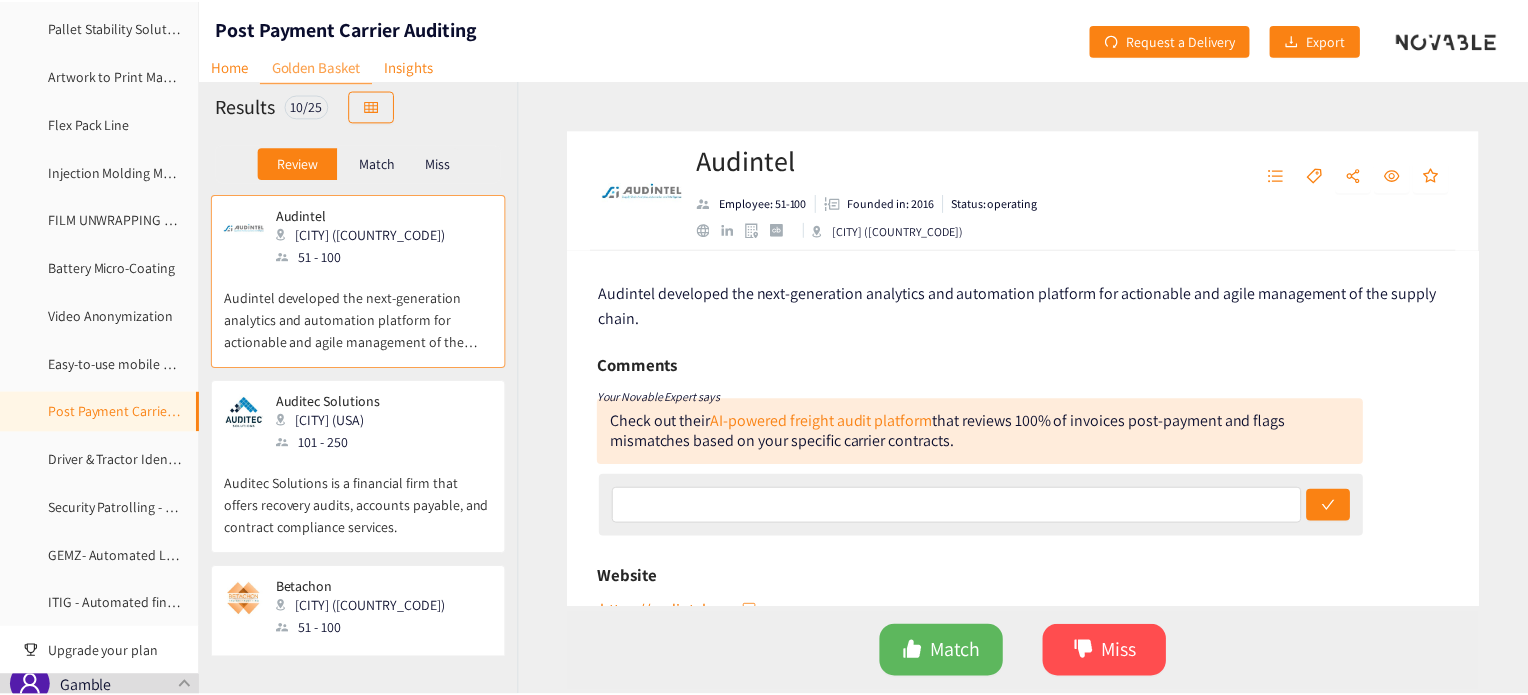 scroll, scrollTop: 300, scrollLeft: 0, axis: vertical 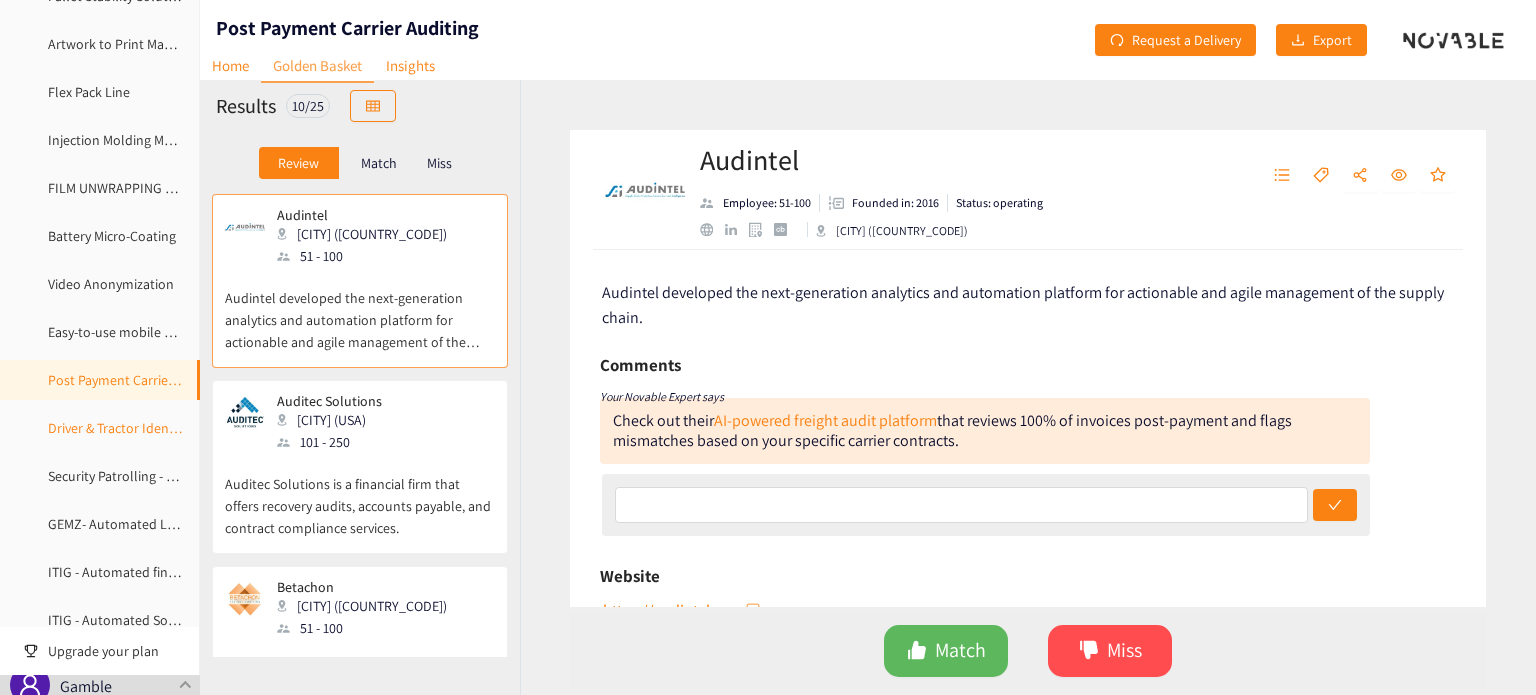 click on "Driver & Tractor Identification" at bounding box center (134, 428) 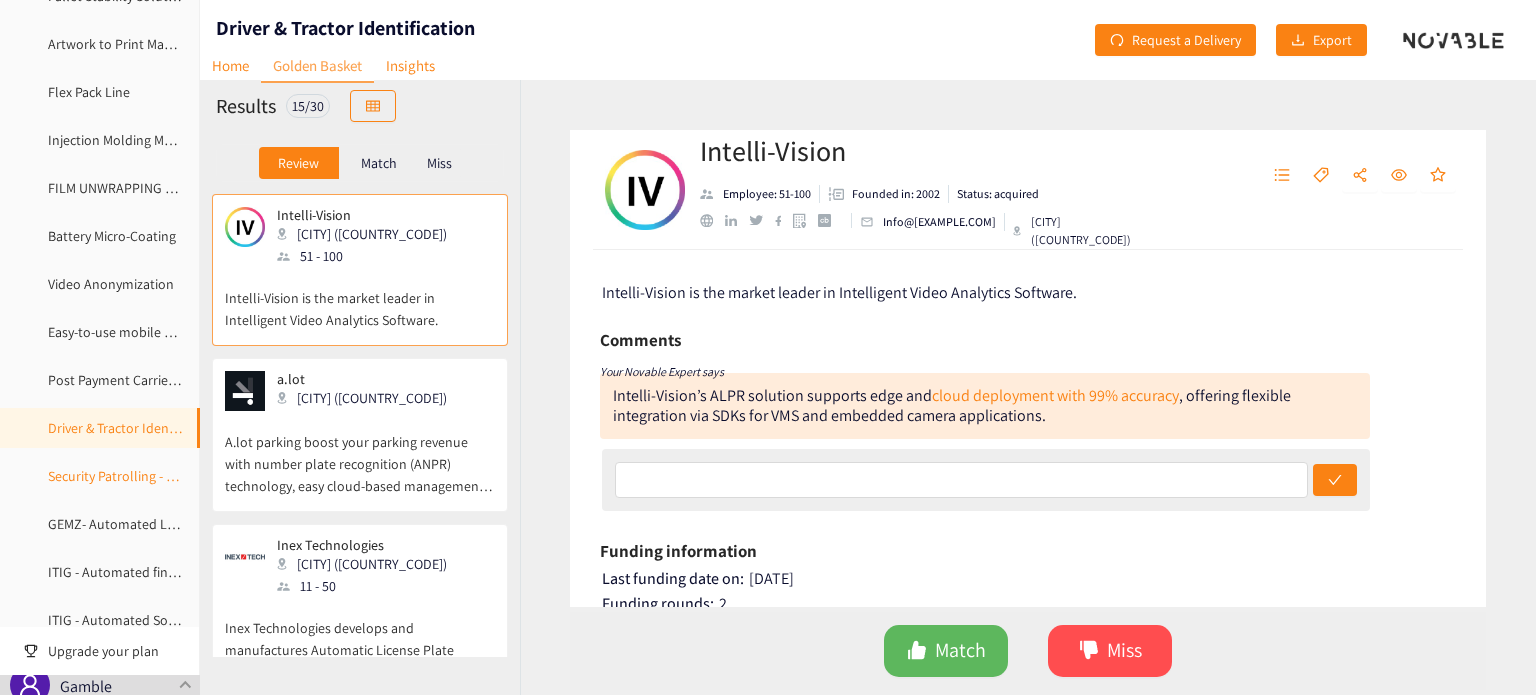 click on "Security Patrolling - Technology" at bounding box center [141, 476] 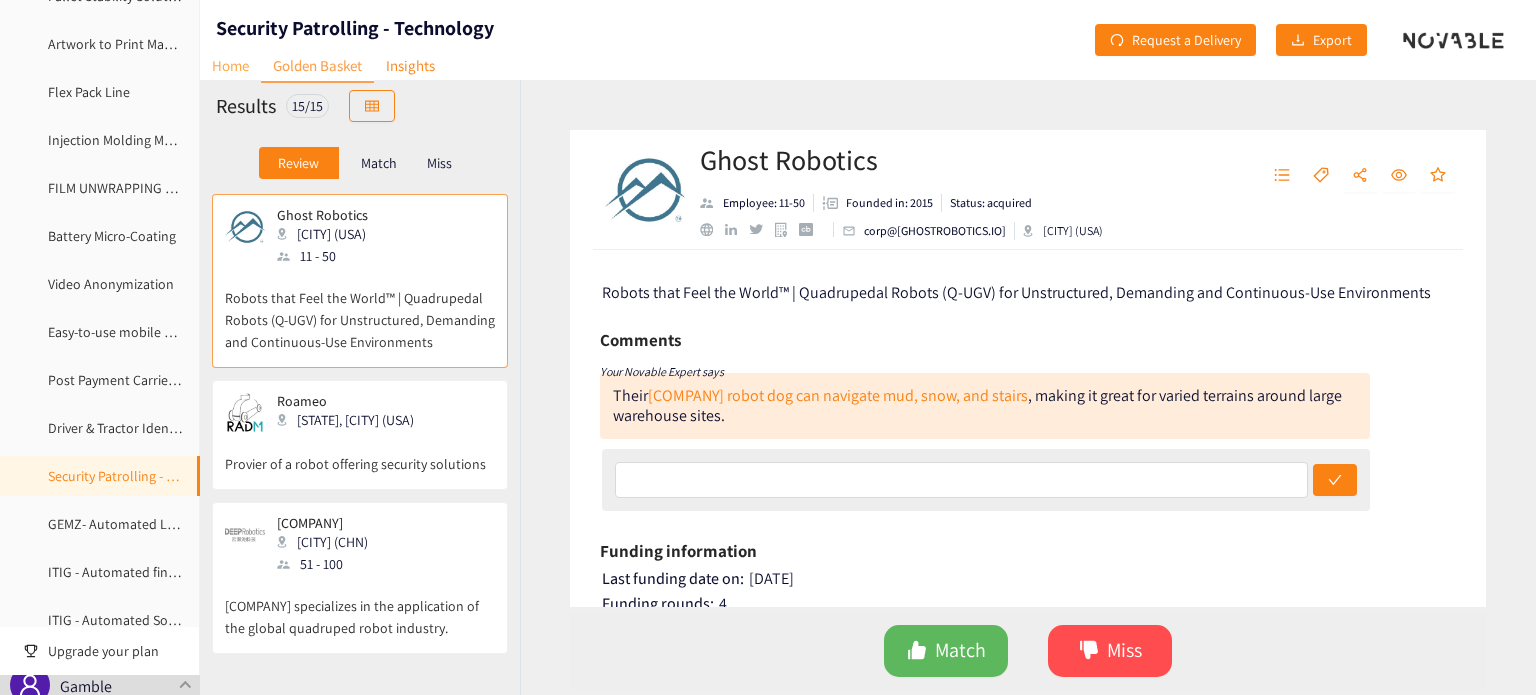 click on "Home" at bounding box center (230, 65) 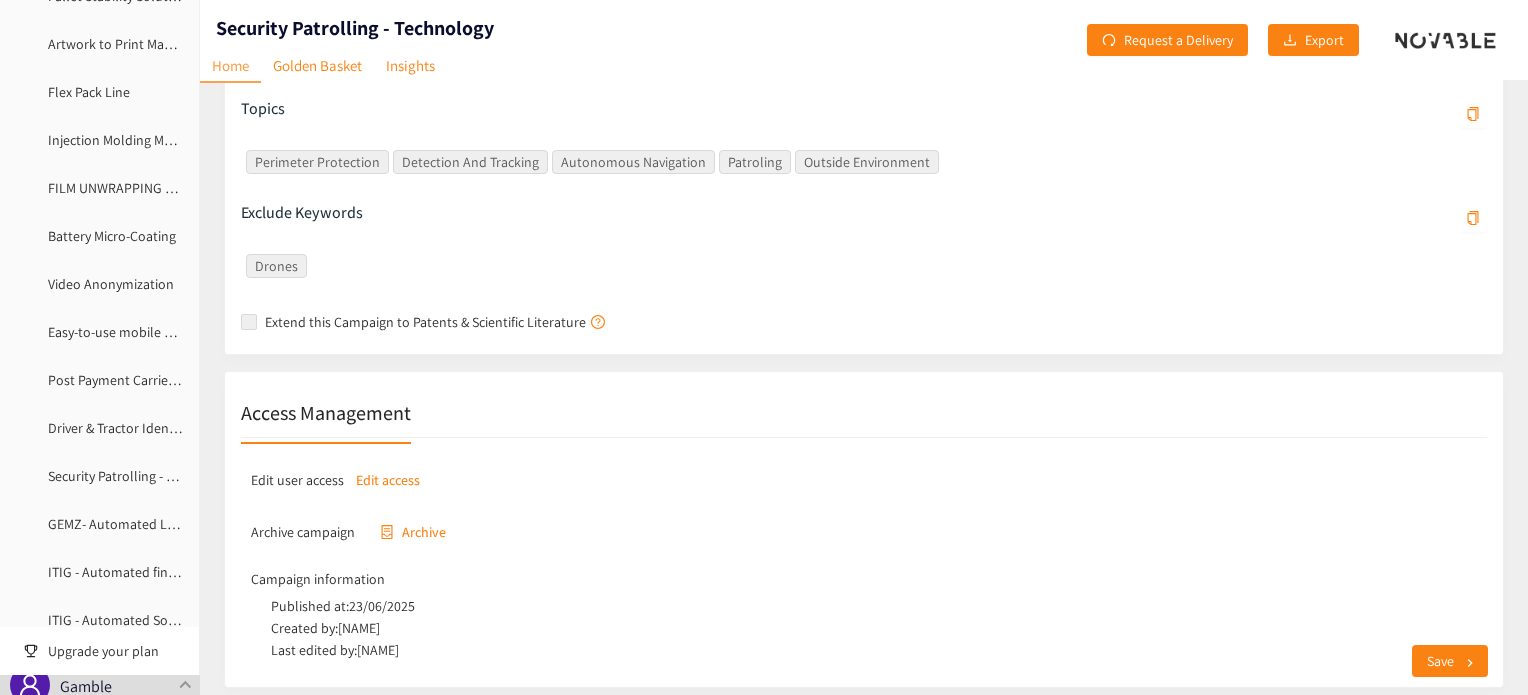 scroll, scrollTop: 748, scrollLeft: 0, axis: vertical 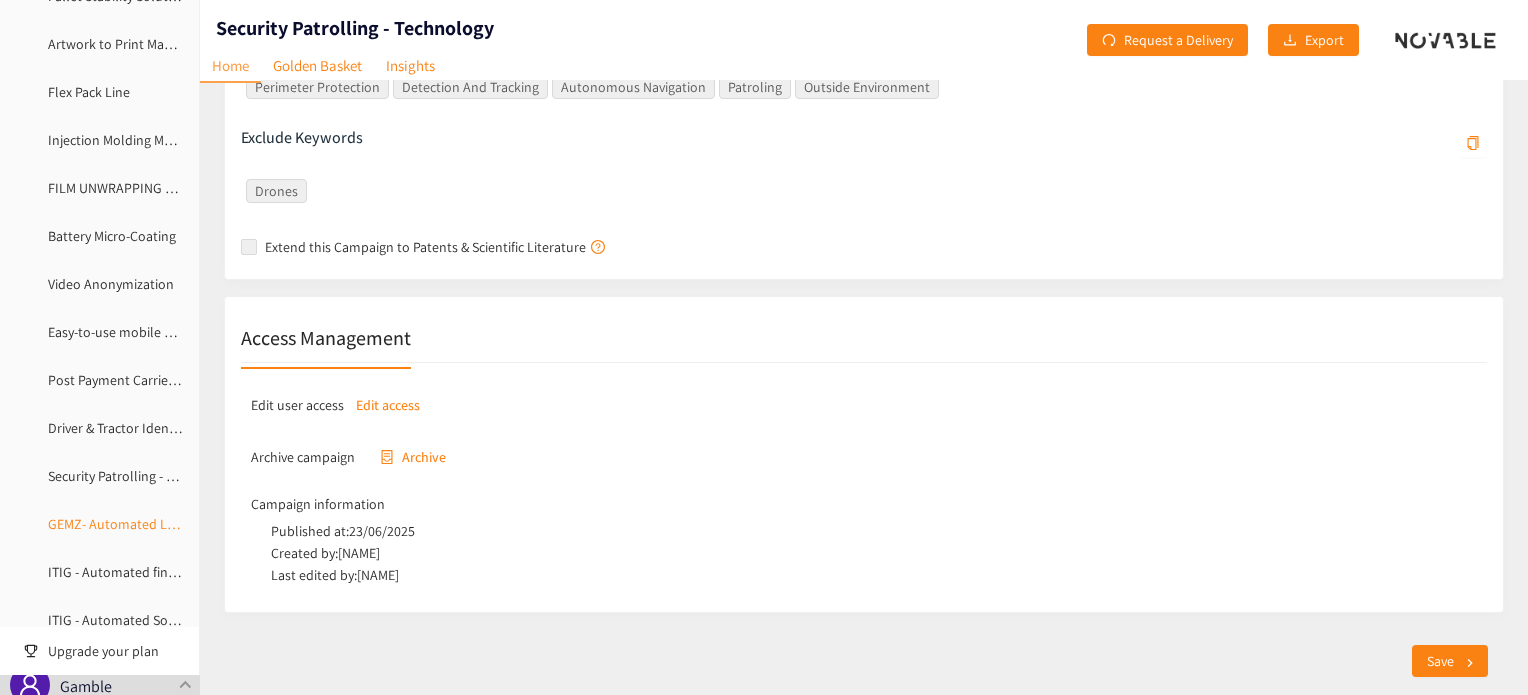 click on "GEMZ- Automated Loading" at bounding box center (128, 524) 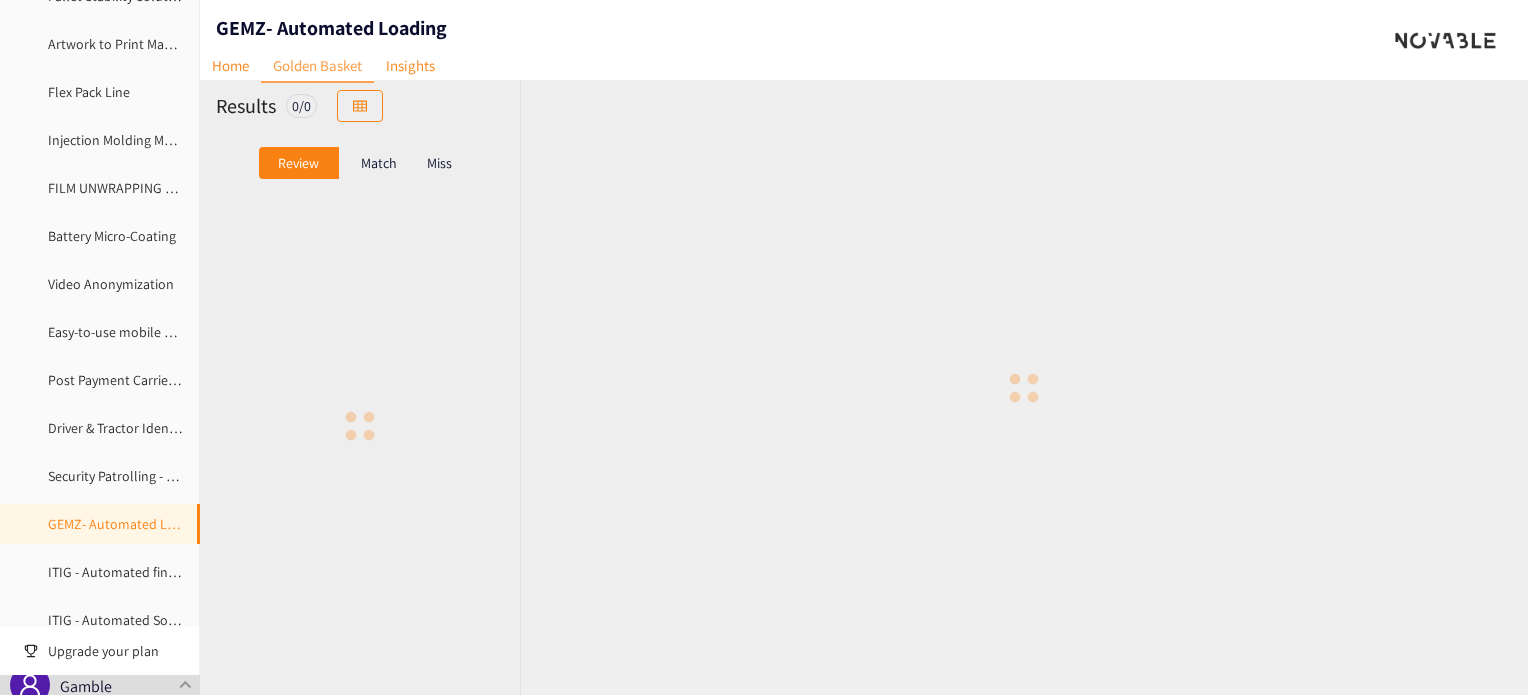 scroll, scrollTop: 0, scrollLeft: 0, axis: both 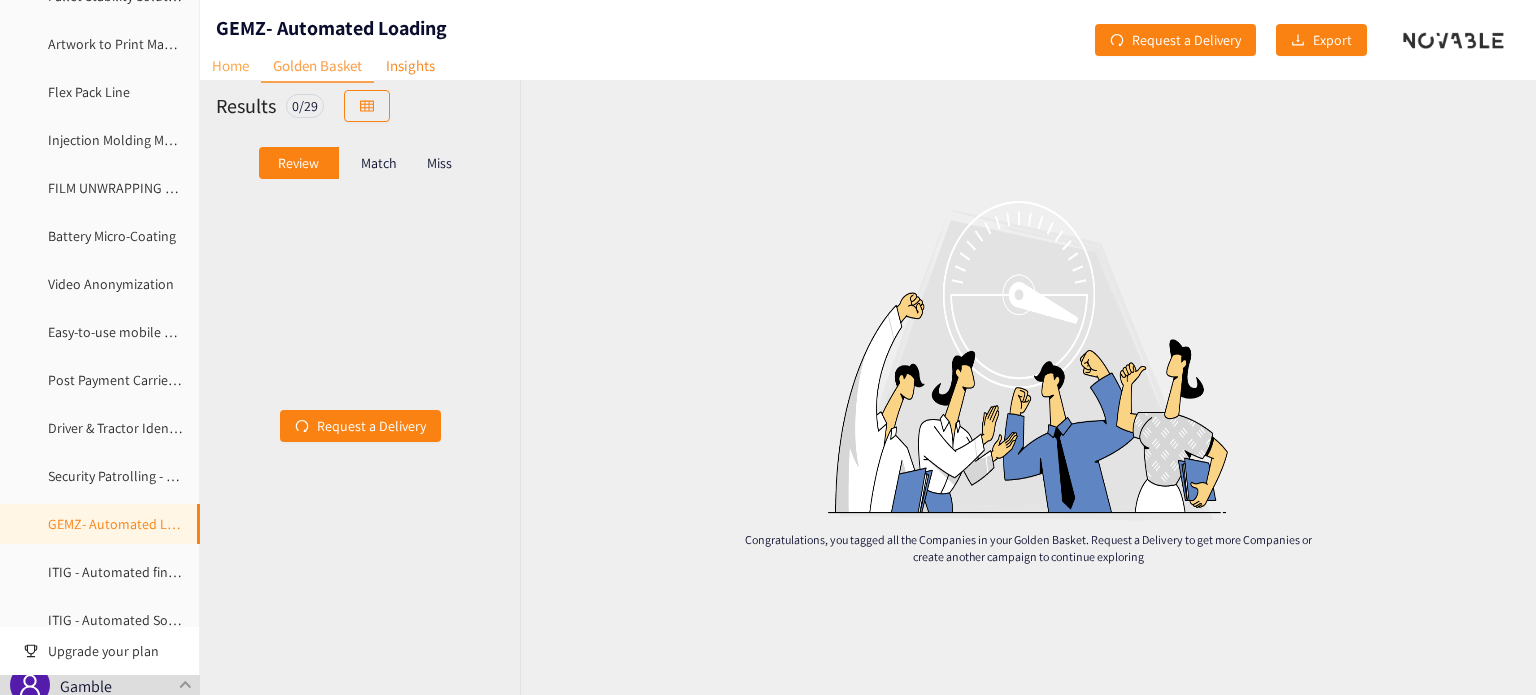 click on "Home" at bounding box center [230, 65] 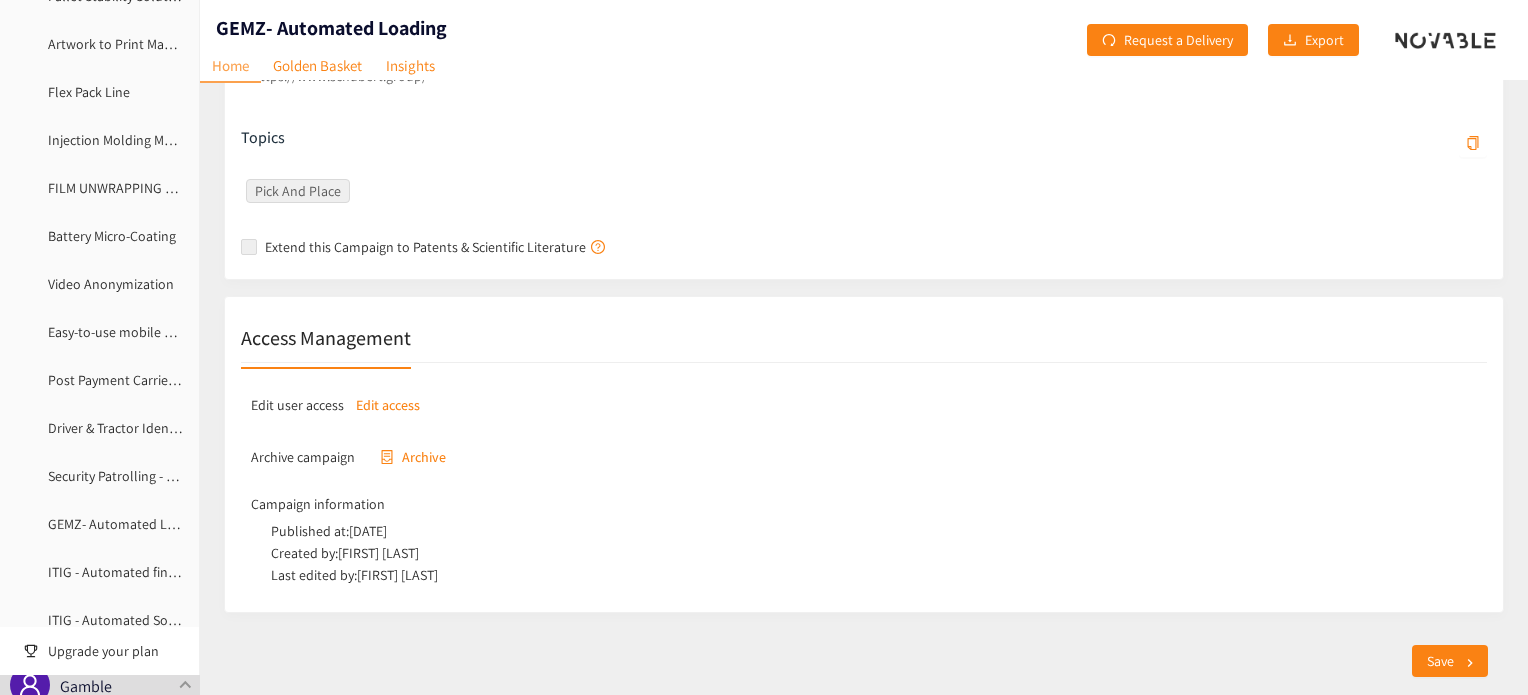 scroll, scrollTop: 0, scrollLeft: 0, axis: both 